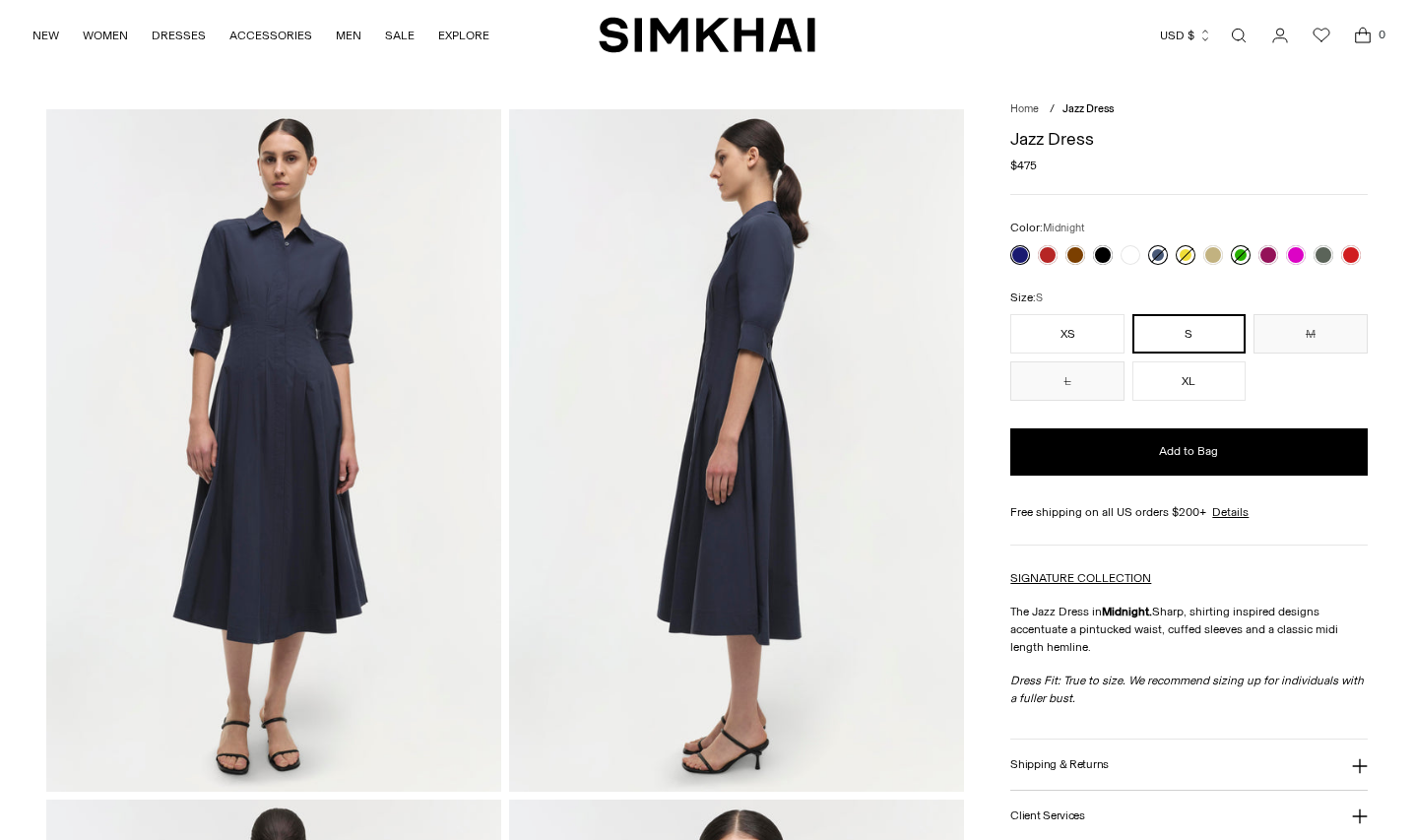 scroll, scrollTop: 0, scrollLeft: 0, axis: both 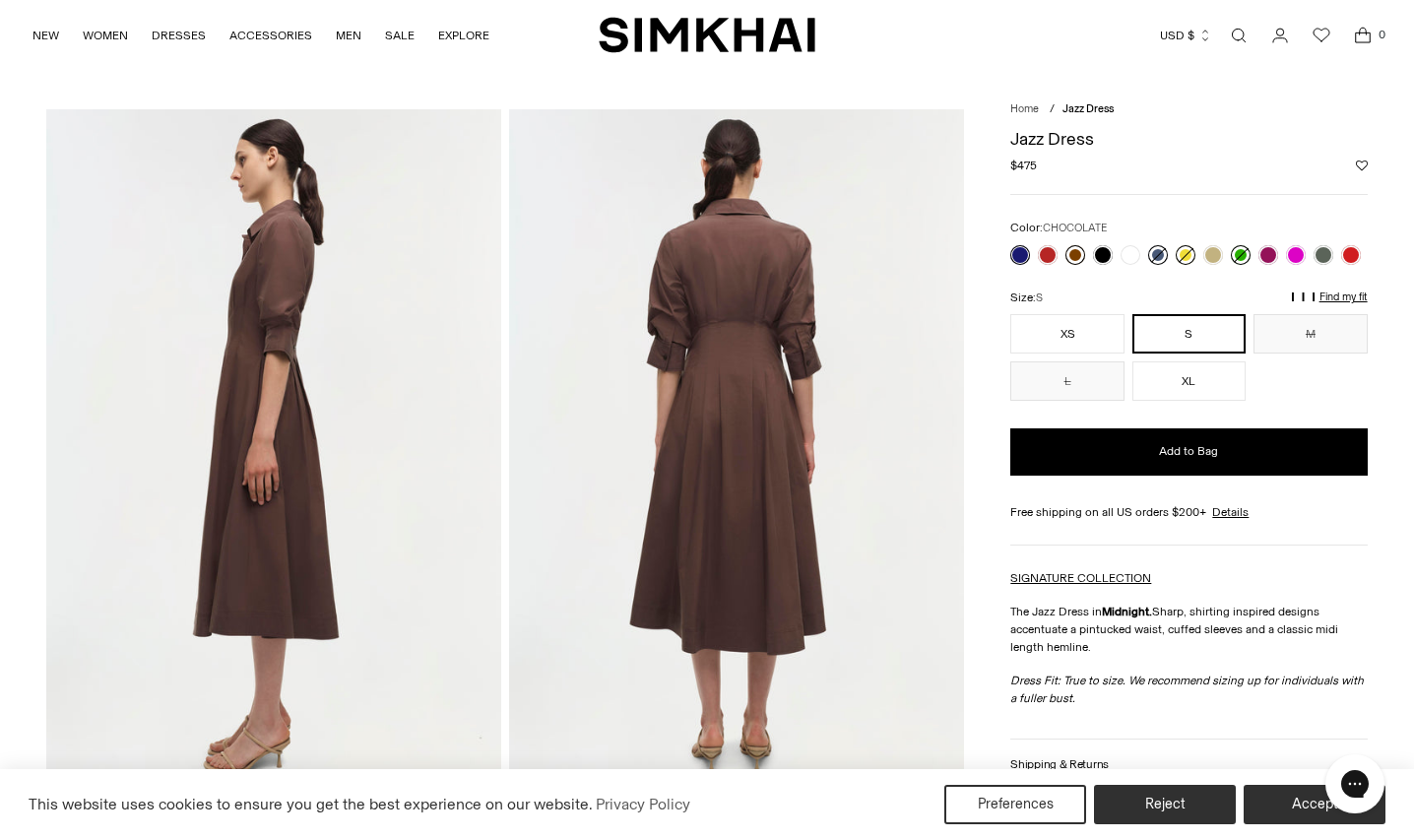 click at bounding box center (1075, 255) 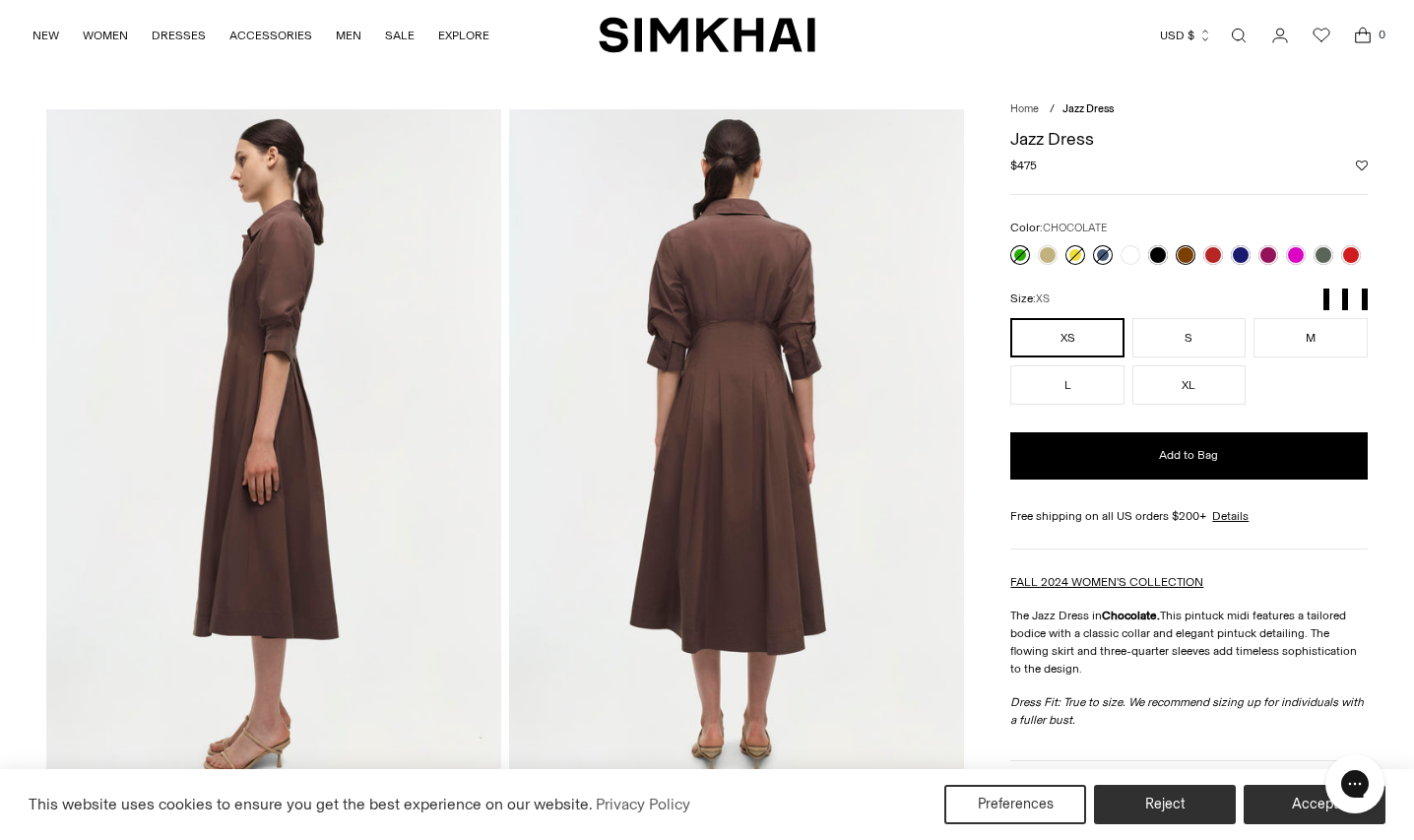 scroll, scrollTop: 0, scrollLeft: 0, axis: both 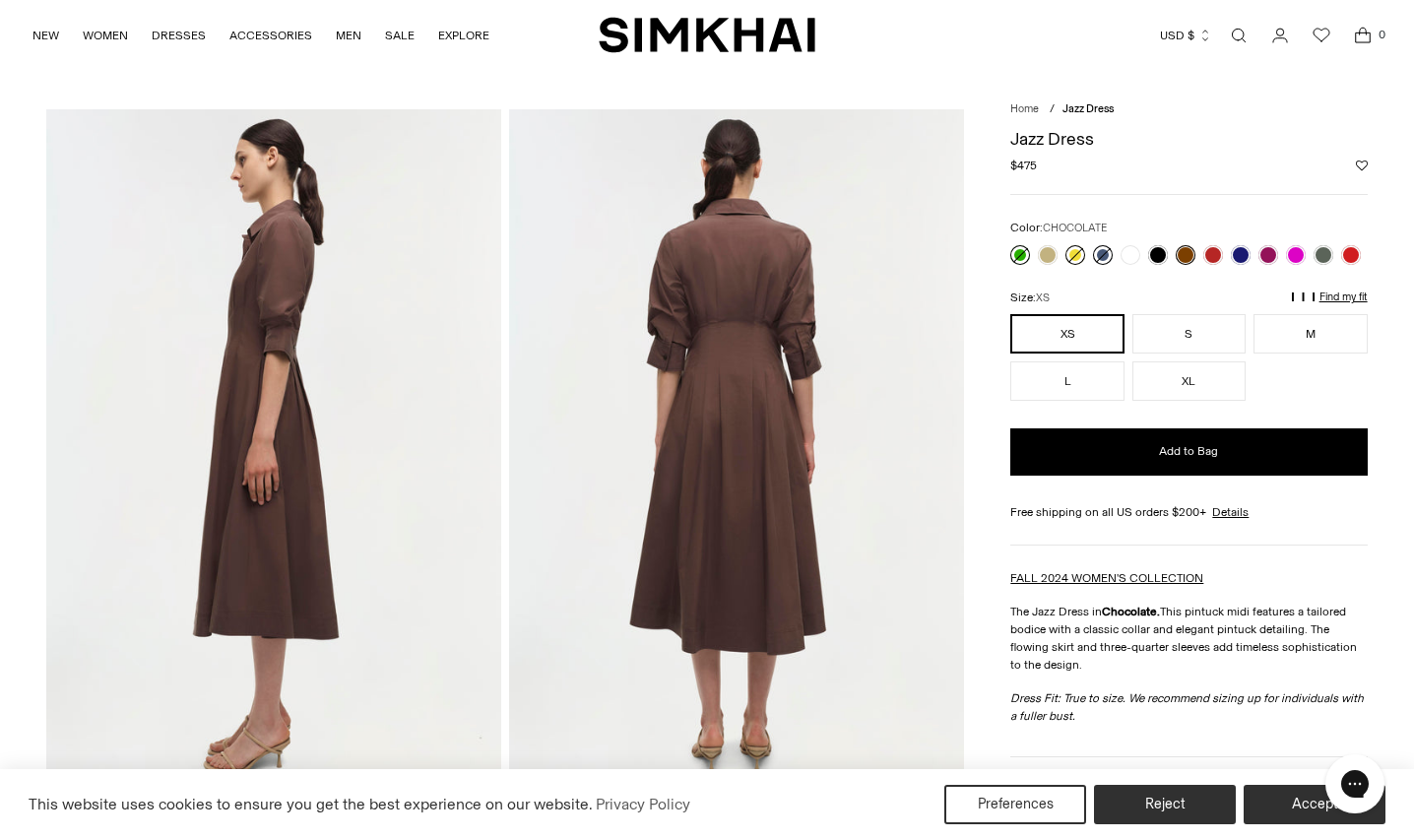 click on "Find my fit" at bounding box center [1153, 306] 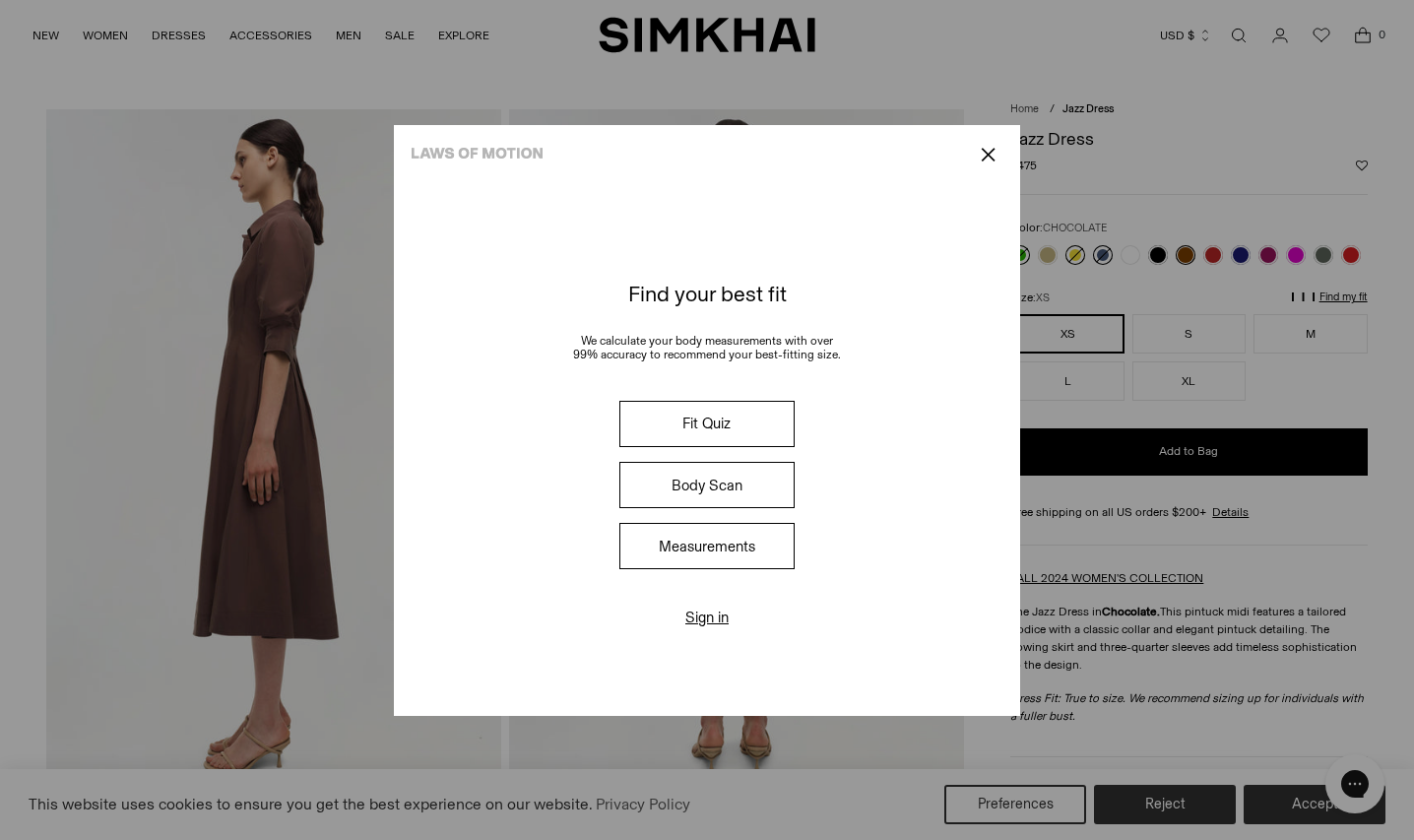 click on "Fit Quiz" at bounding box center (707, 423) 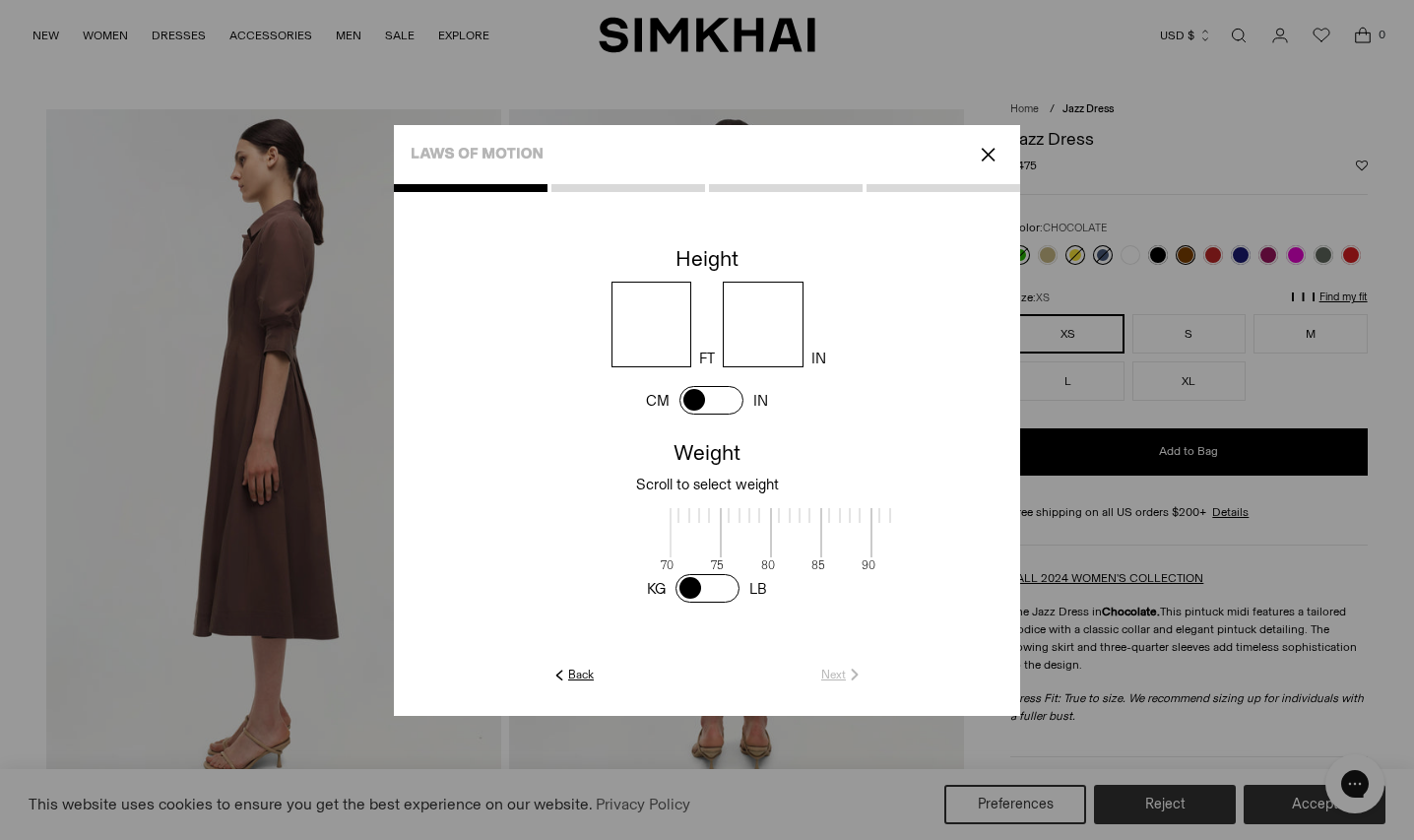 scroll, scrollTop: 2, scrollLeft: 640, axis: both 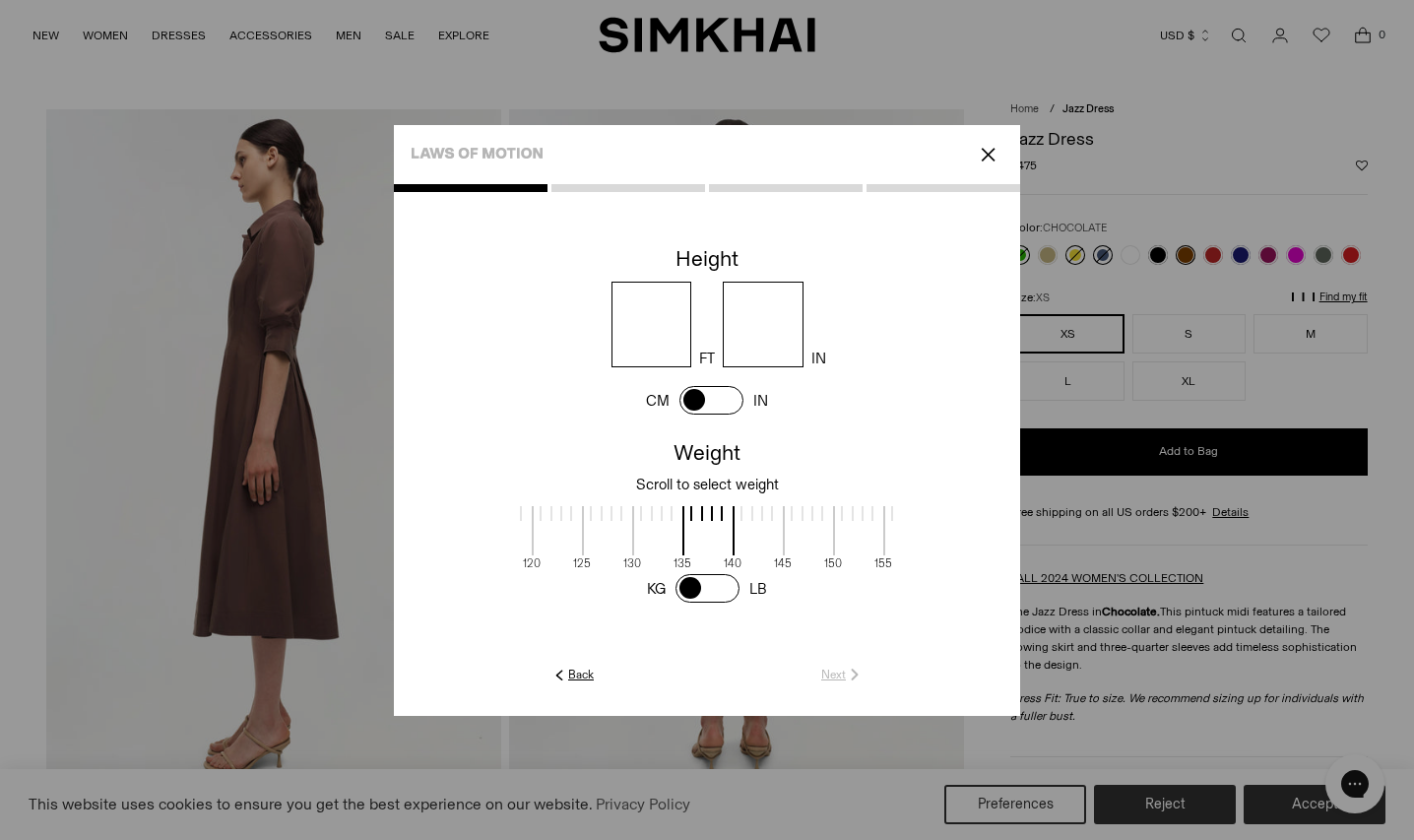 click at bounding box center [652, 324] 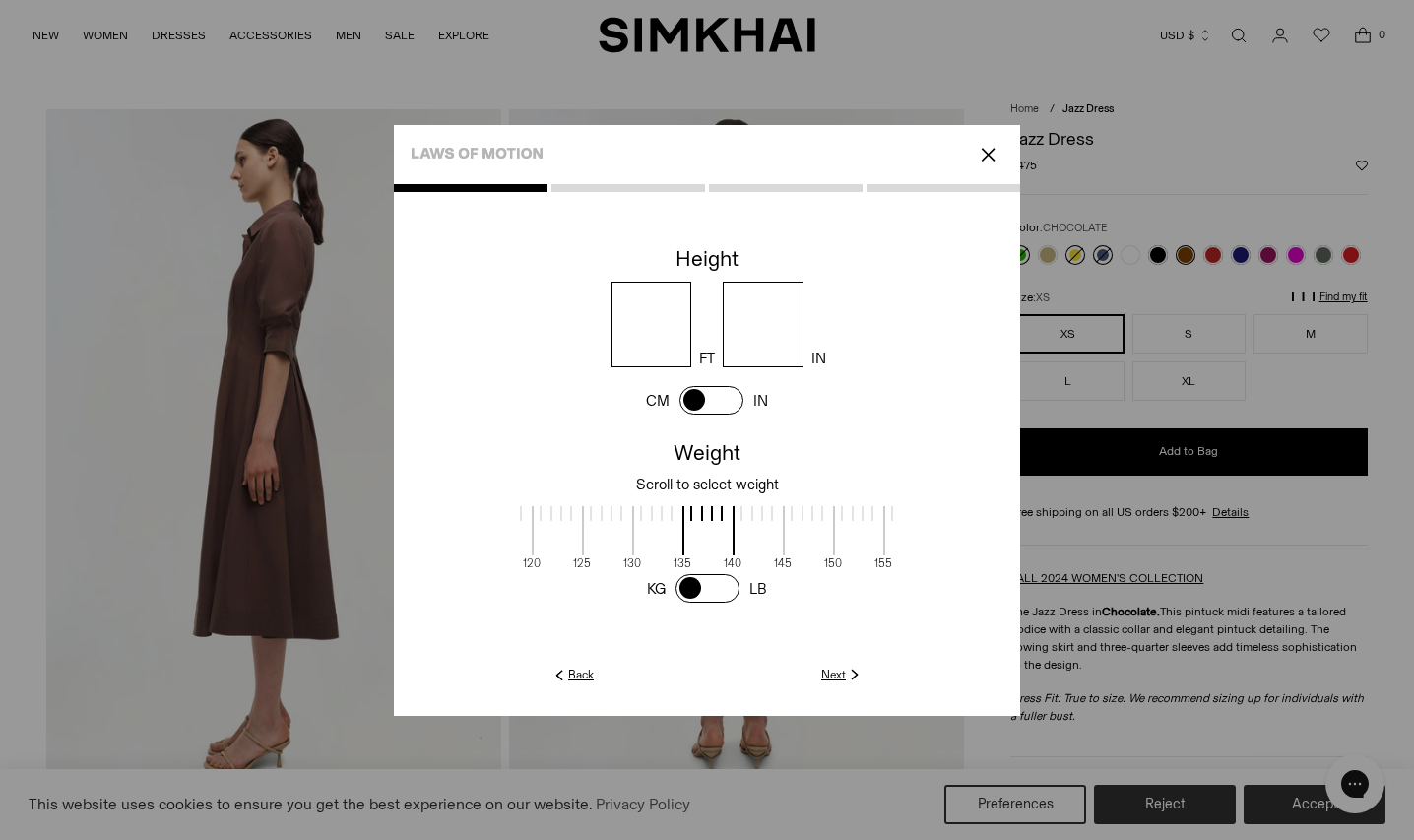 type on "*" 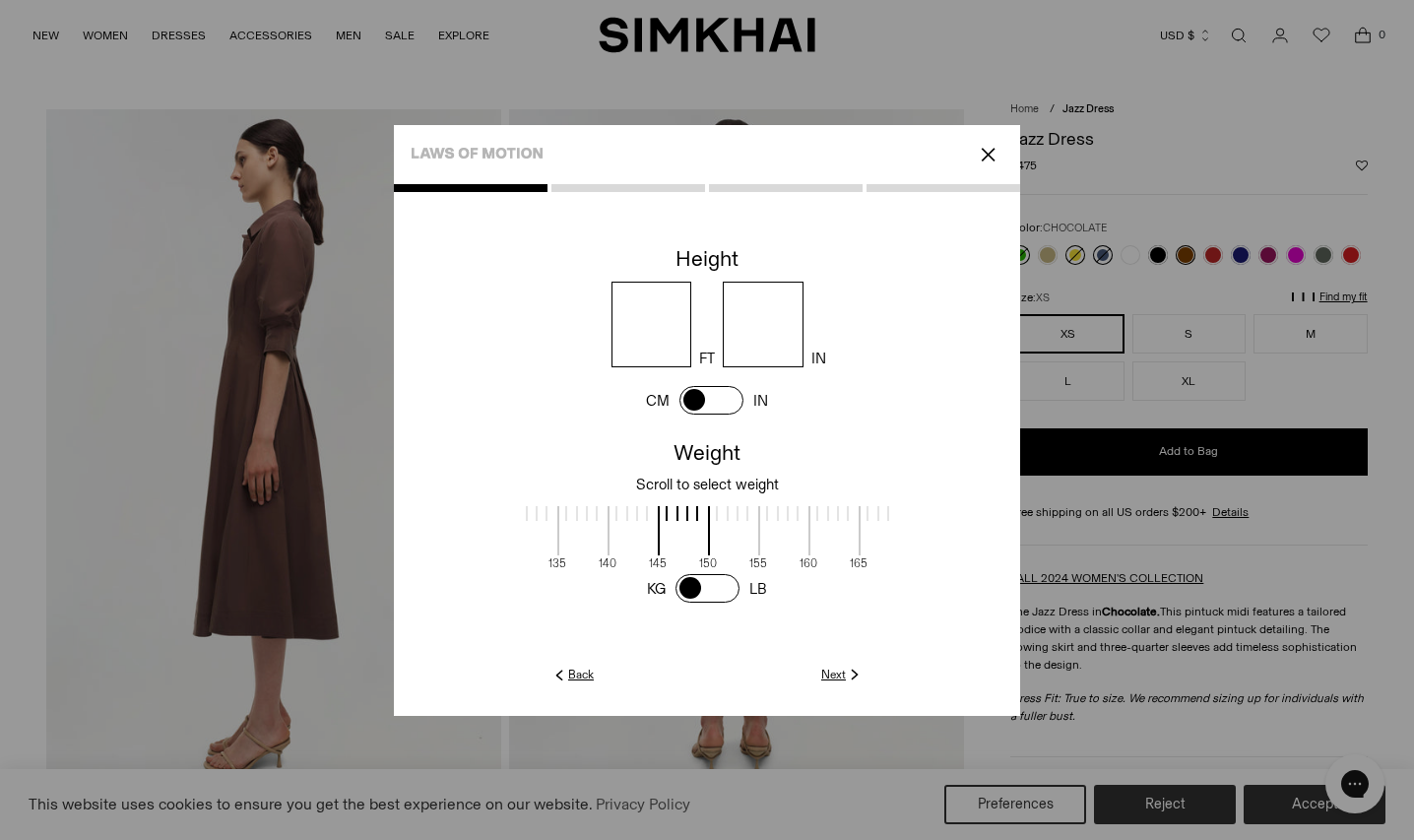 drag, startPoint x: 731, startPoint y: 538, endPoint x: 608, endPoint y: 537, distance: 123.004 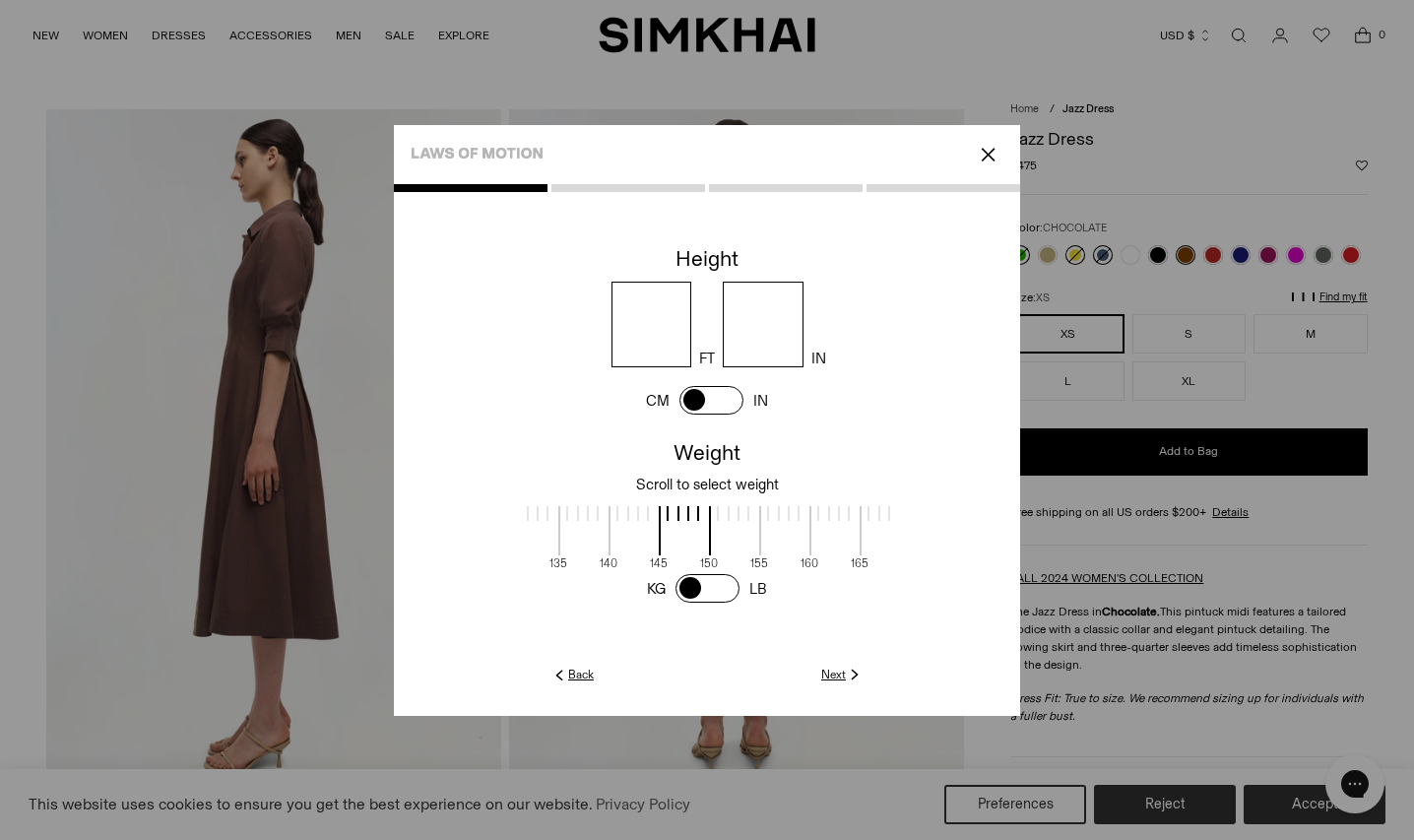 click at bounding box center [835, 531] 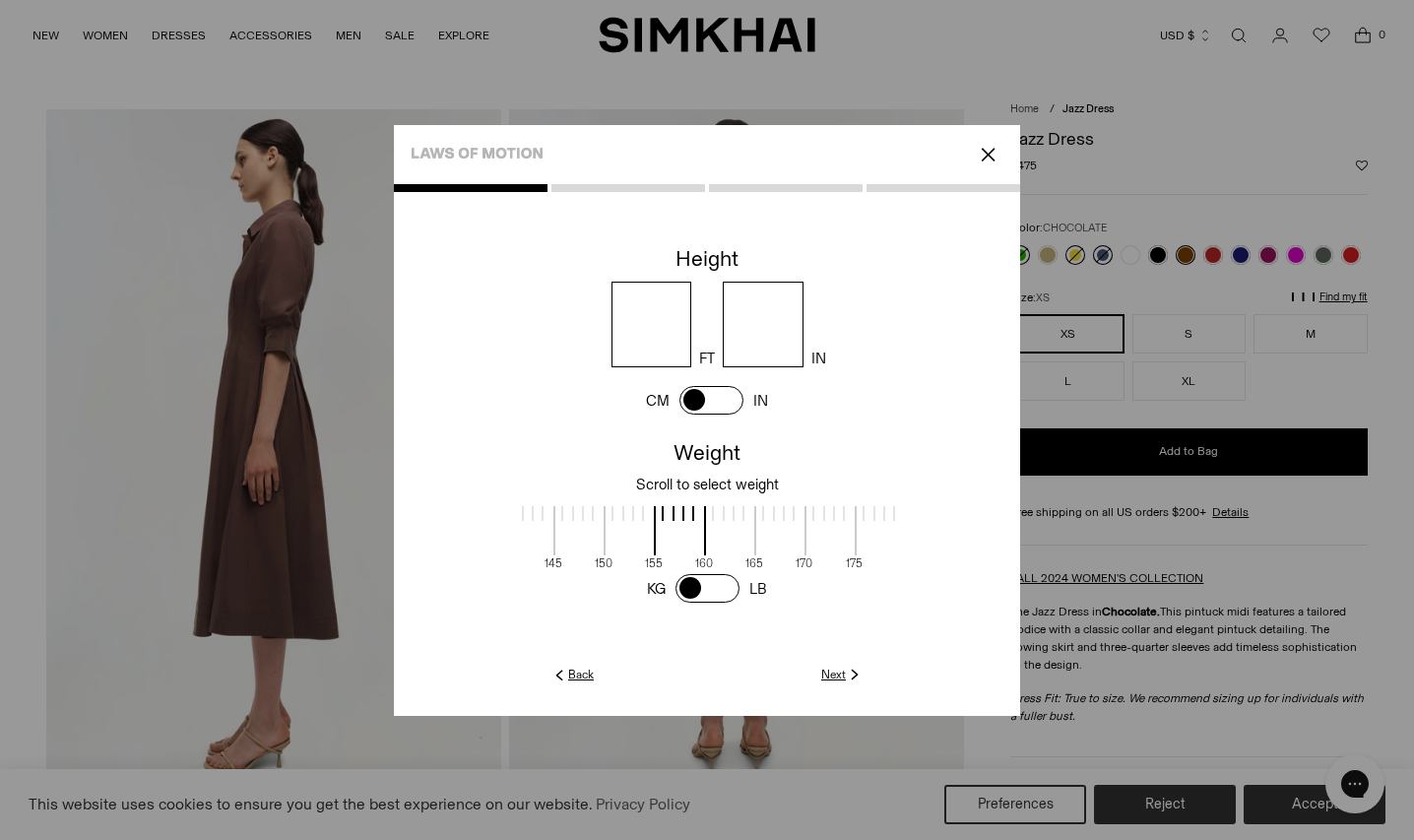 scroll, scrollTop: 2, scrollLeft: 870, axis: both 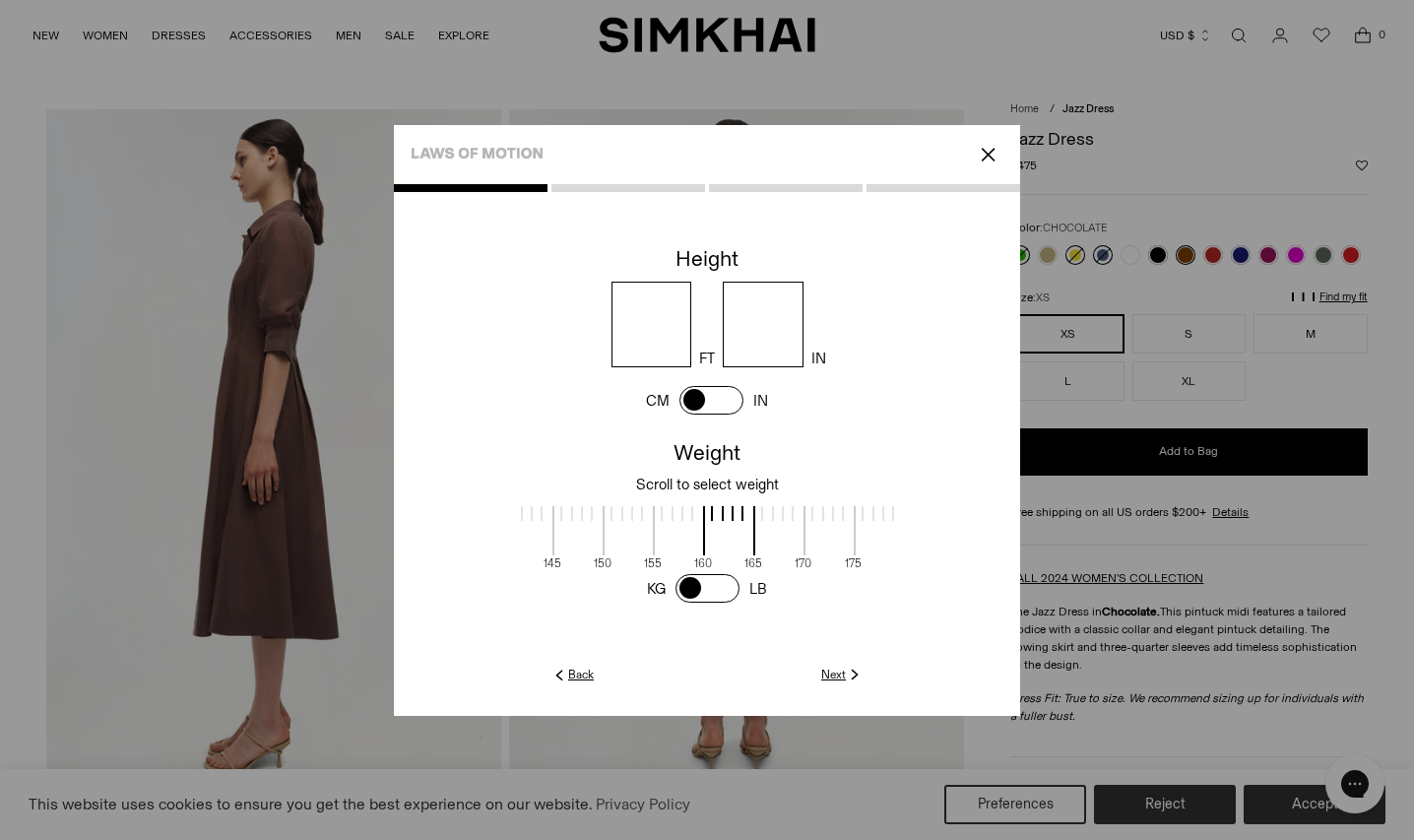 drag, startPoint x: 811, startPoint y: 539, endPoint x: 705, endPoint y: 538, distance: 106.00472 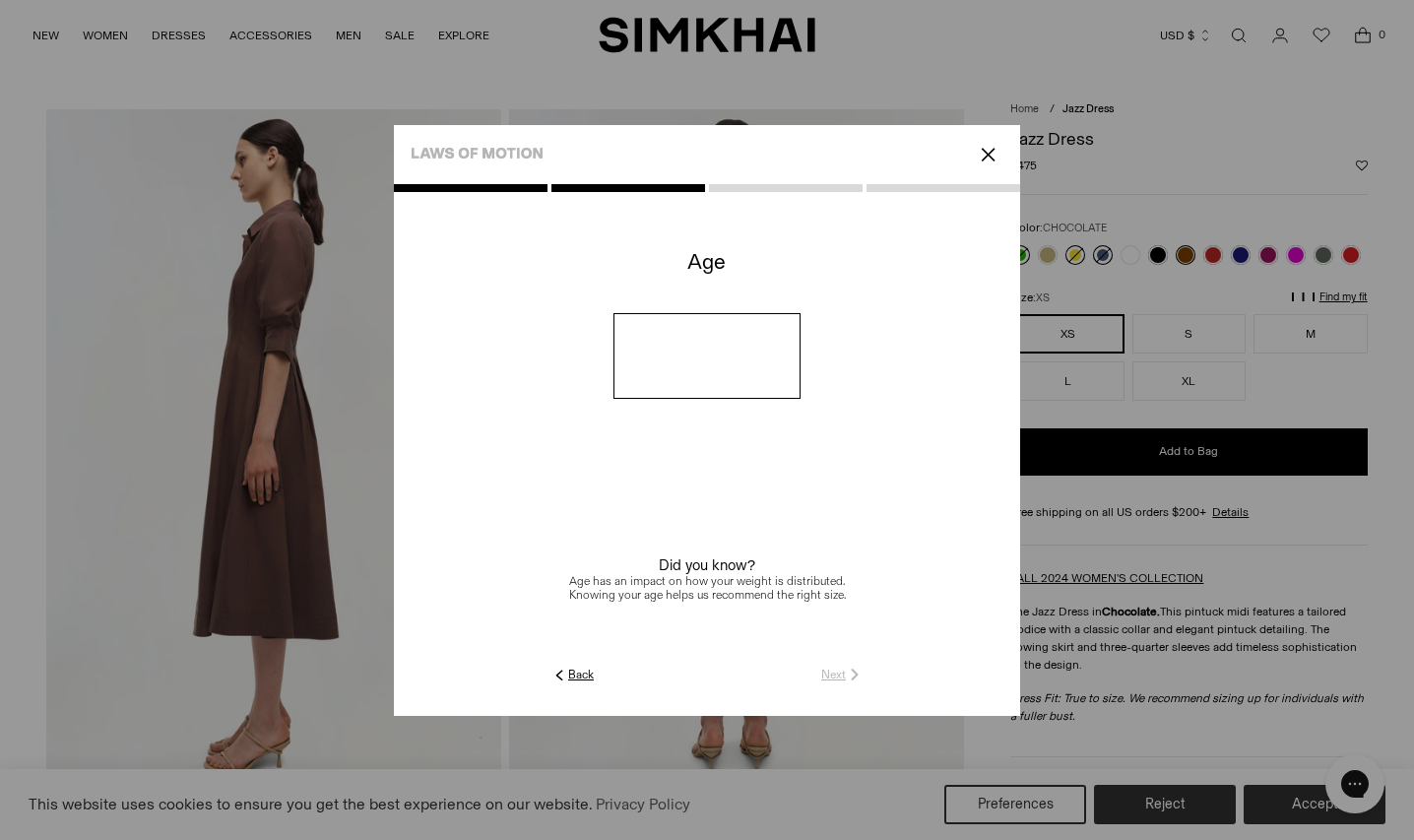 click at bounding box center (707, 355) 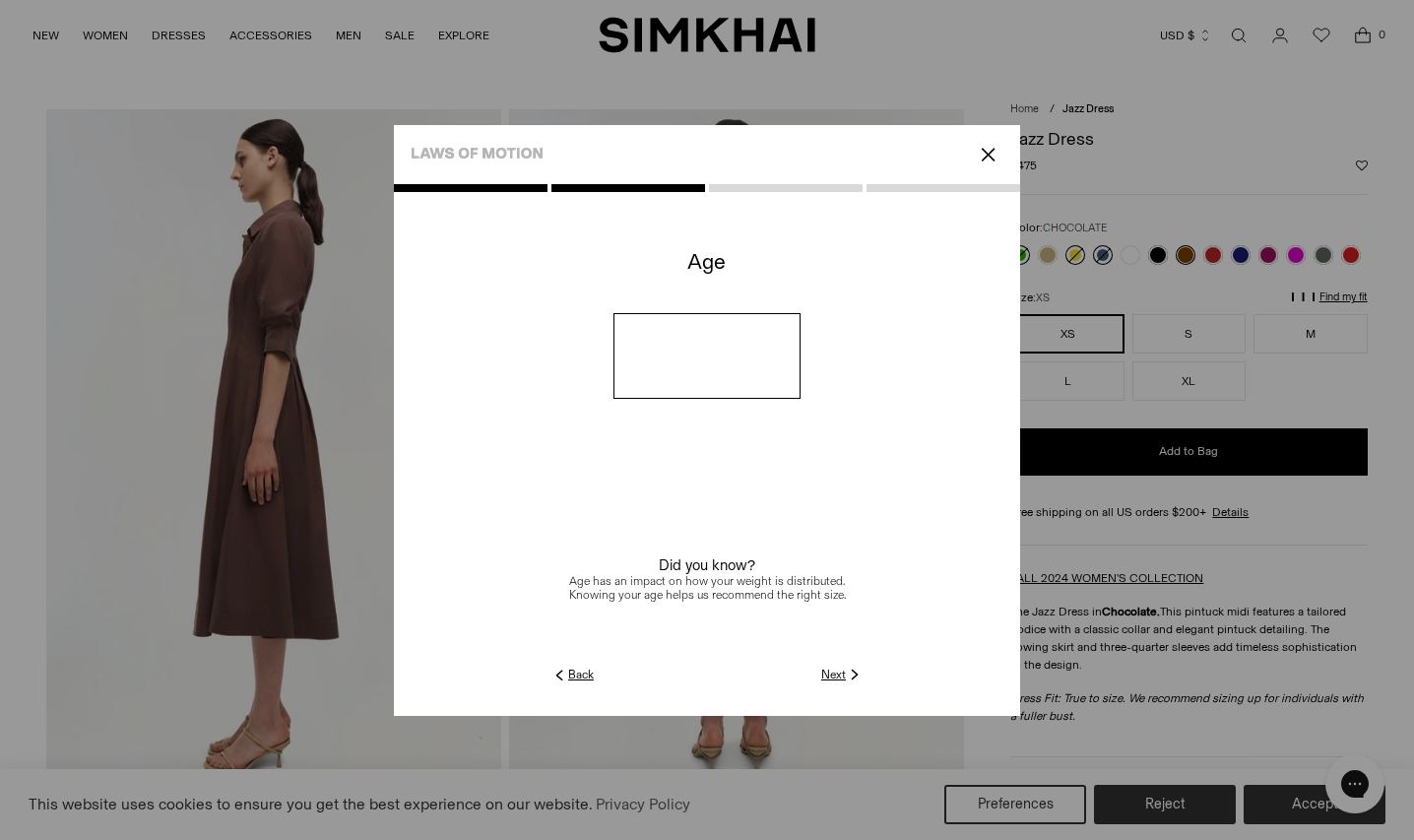 type on "**" 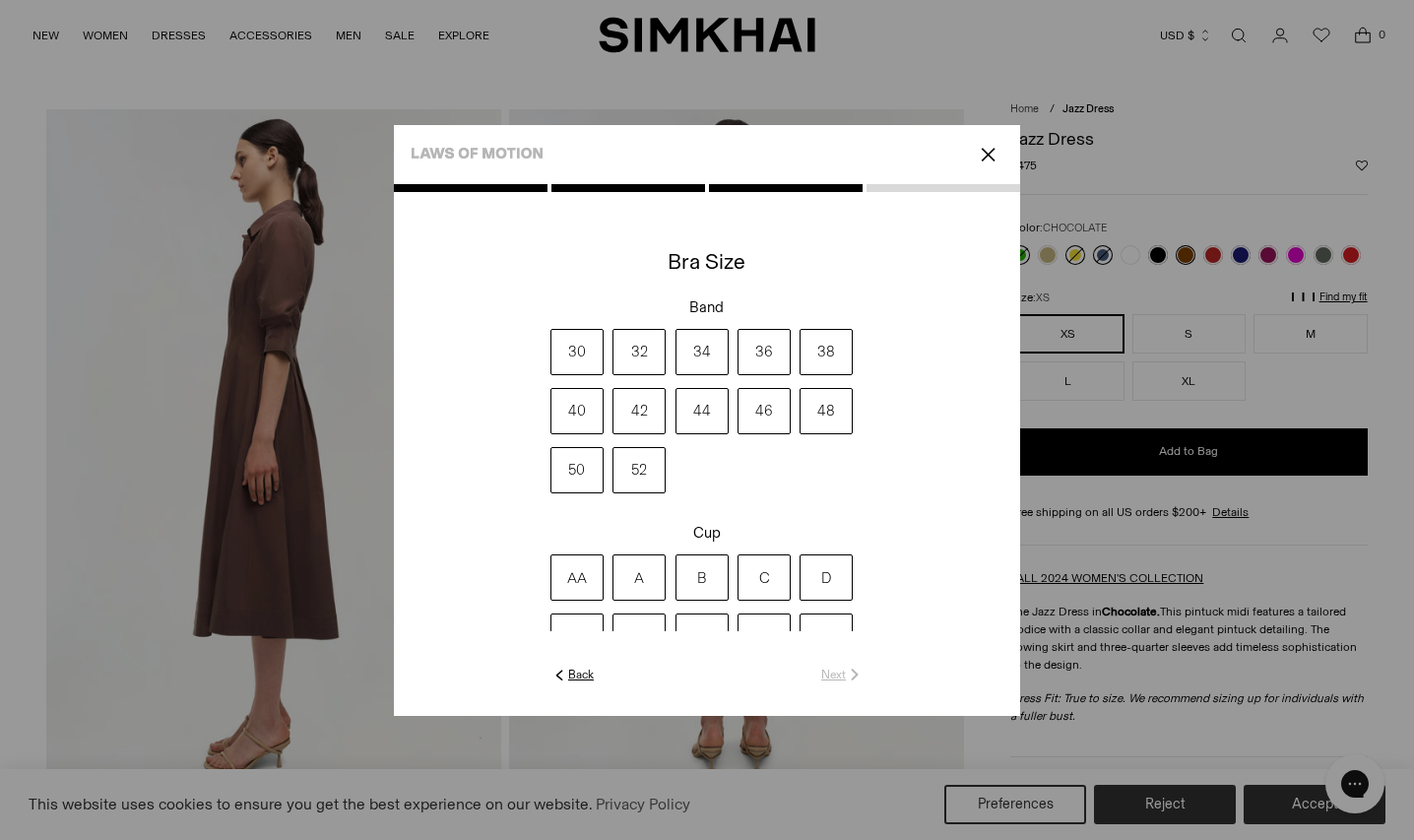 click on "34" at bounding box center (702, 352) 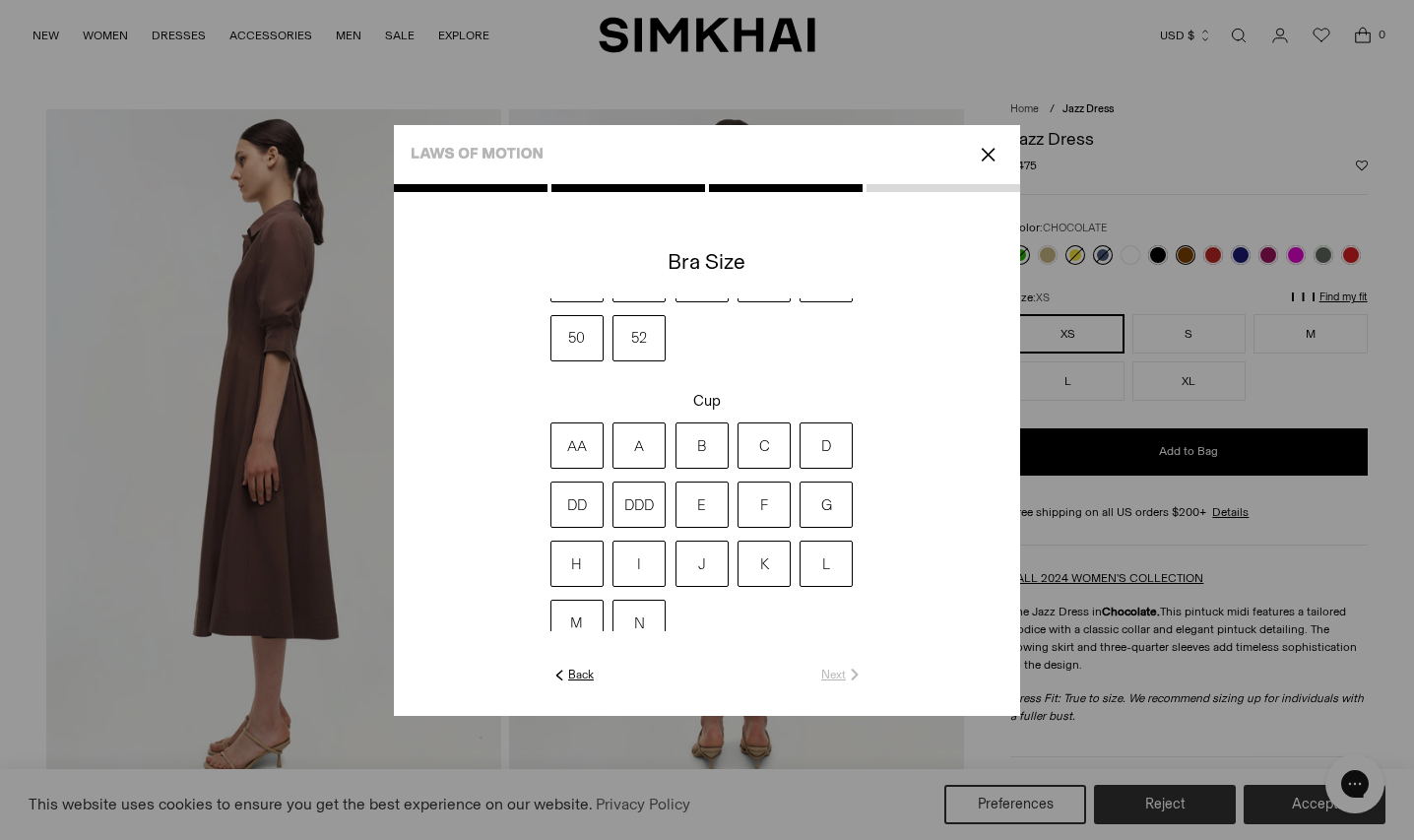 scroll, scrollTop: 133, scrollLeft: 0, axis: vertical 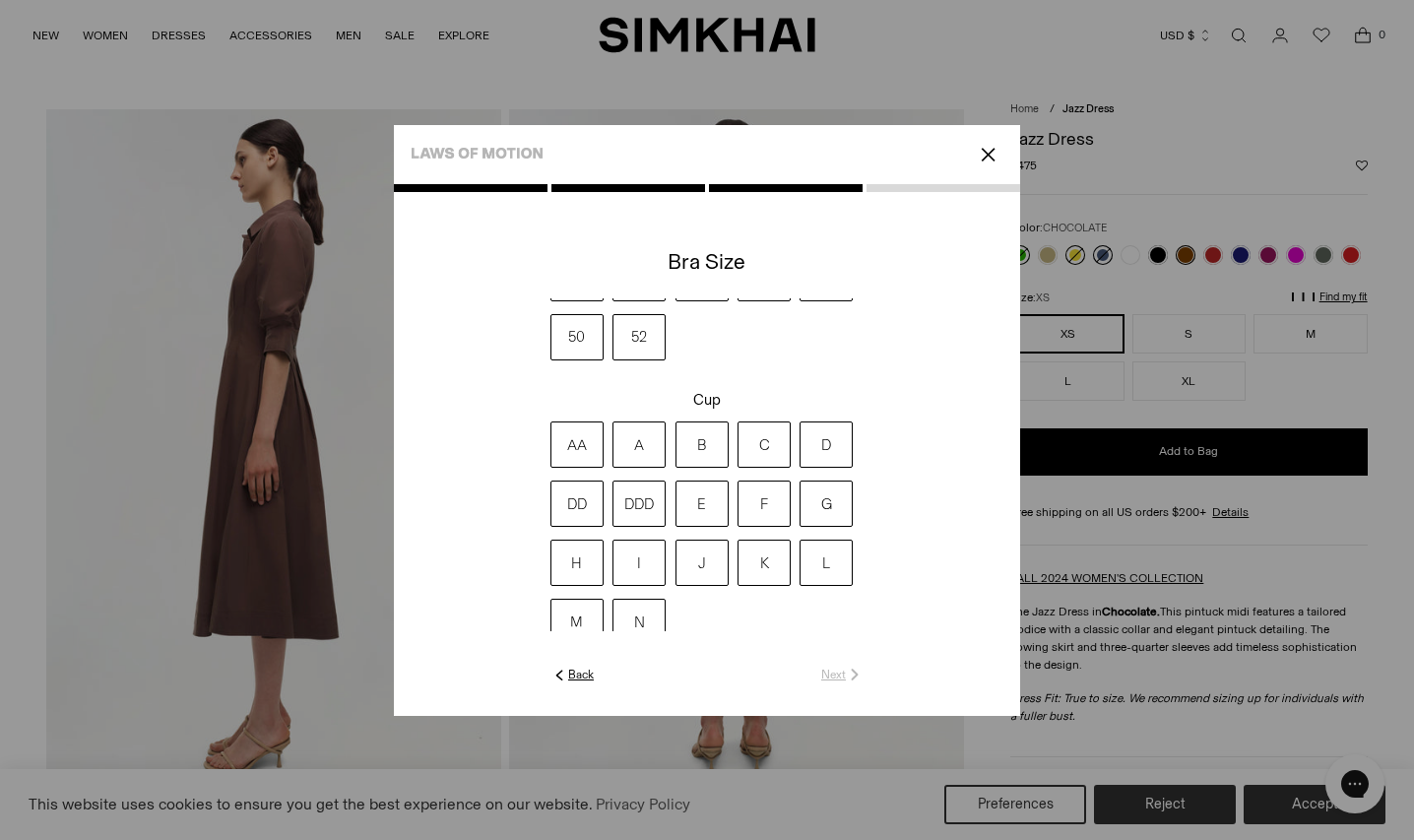 click on "DD" at bounding box center [577, 503] 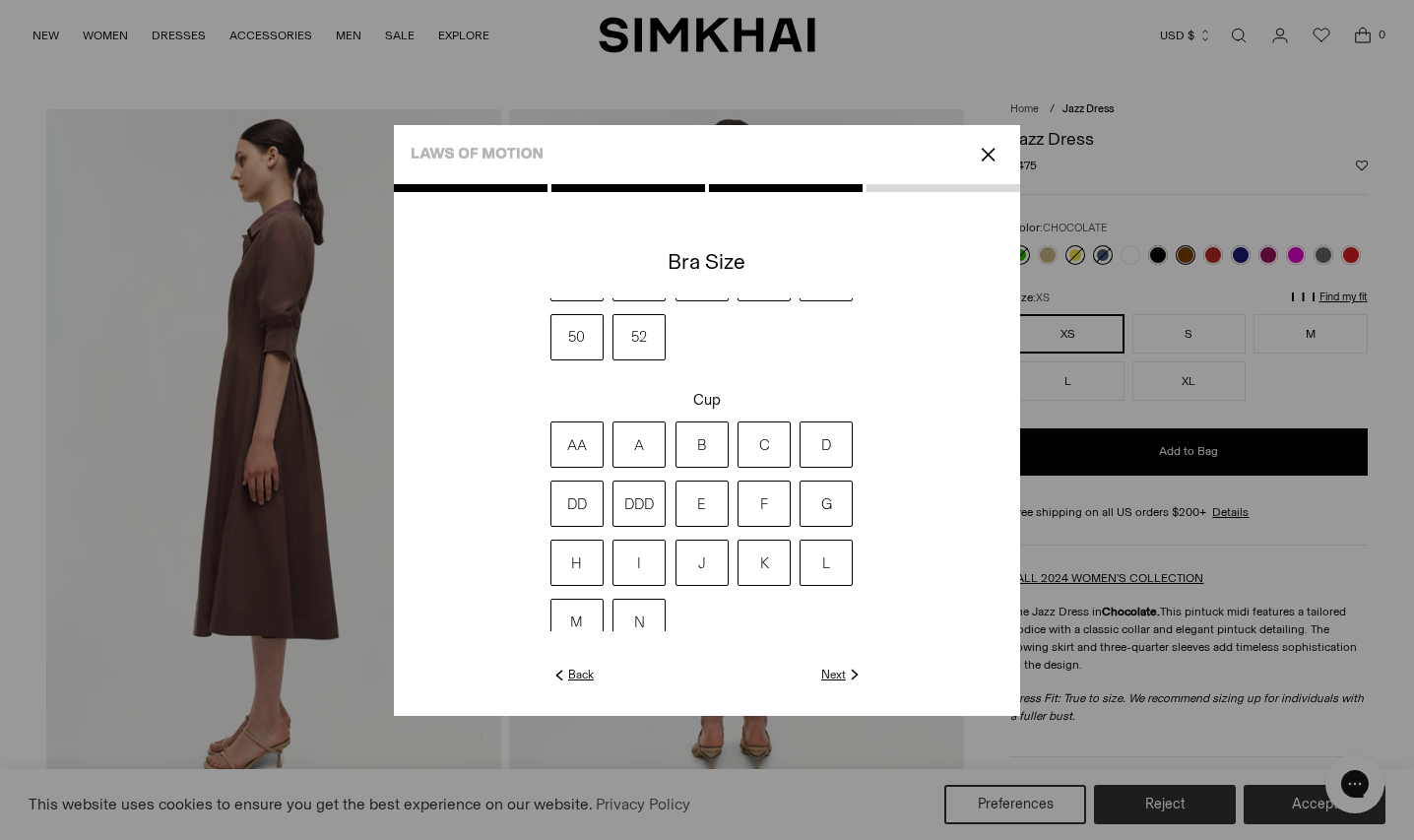 click on "Next" 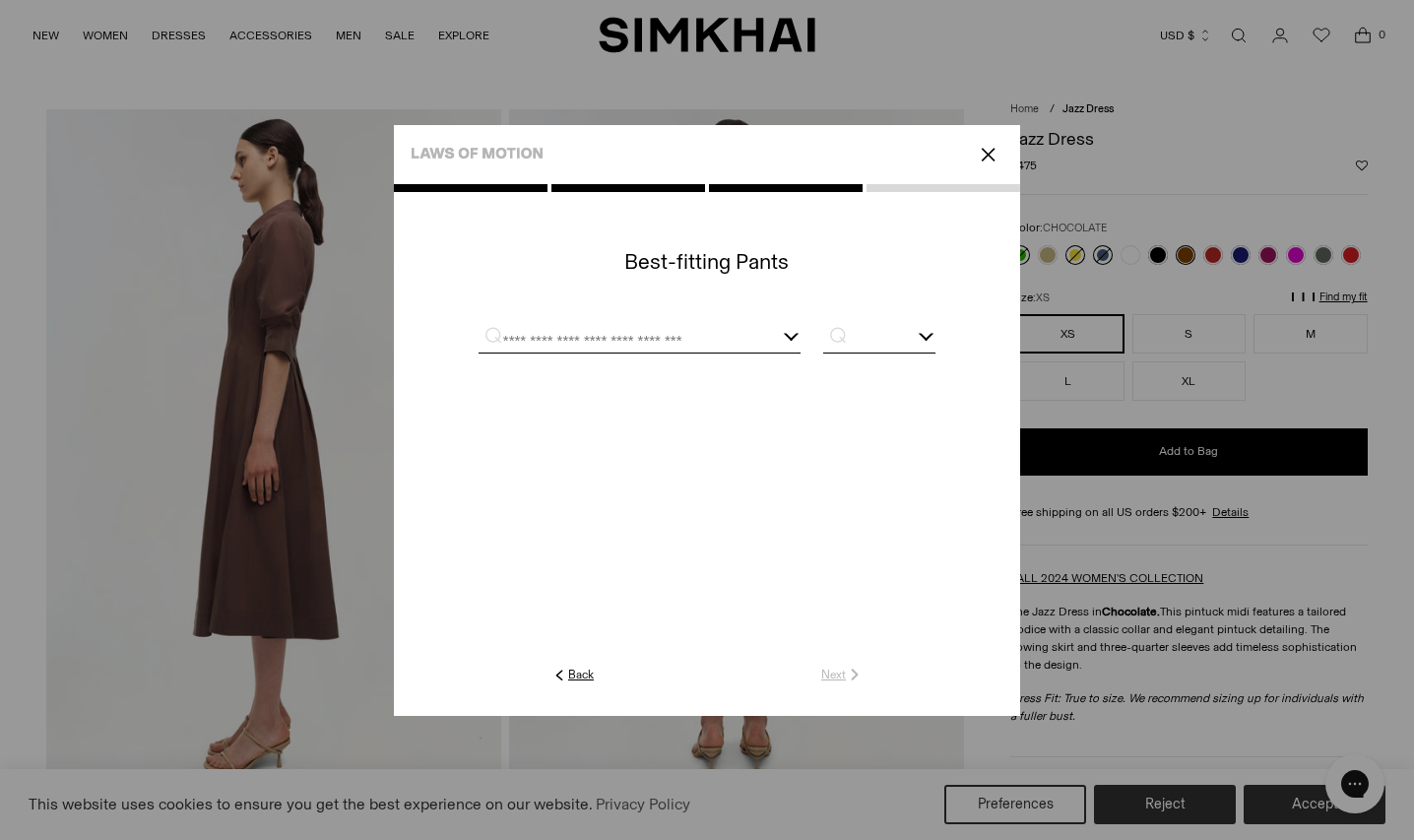 click at bounding box center [639, 340] 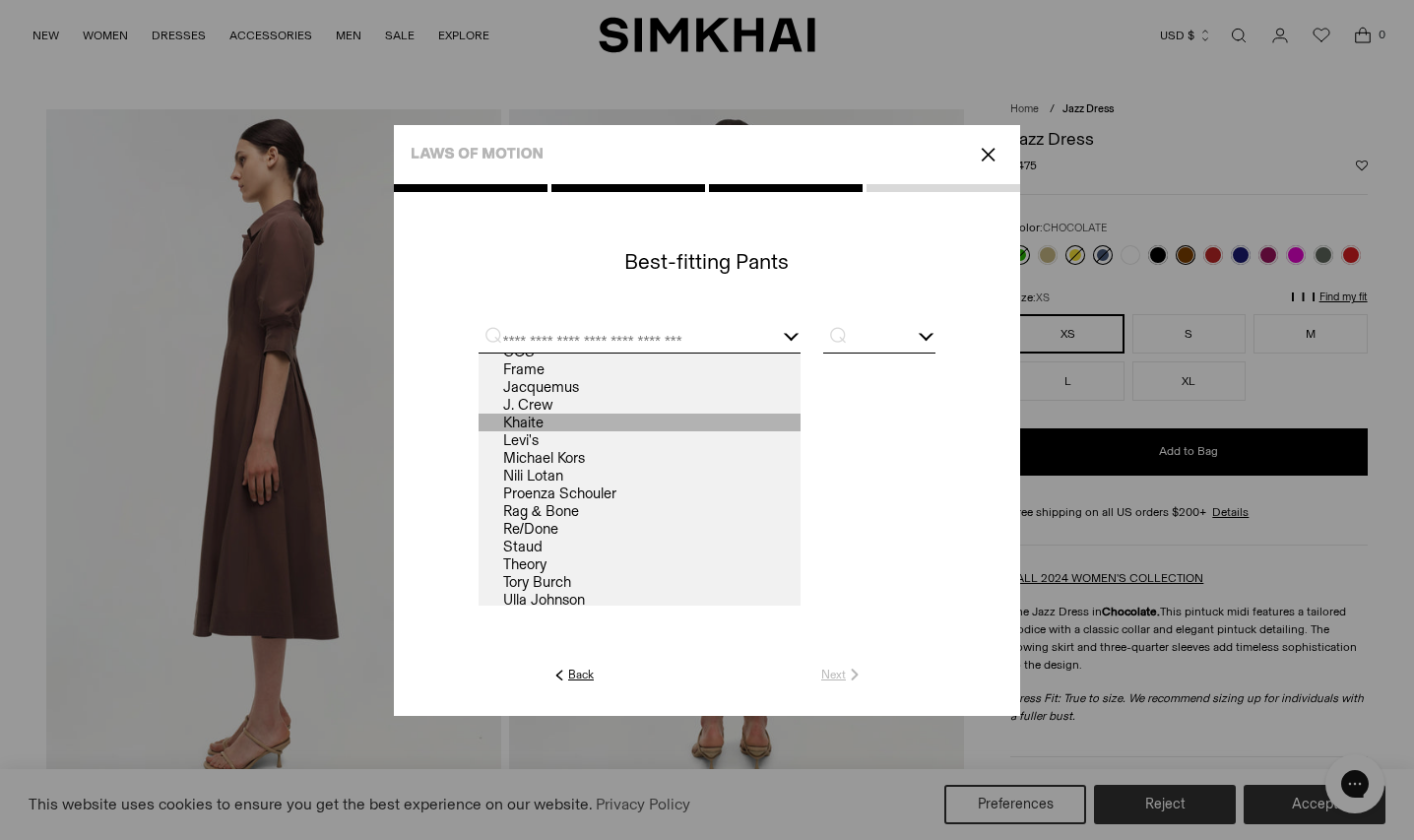 scroll, scrollTop: 62, scrollLeft: 0, axis: vertical 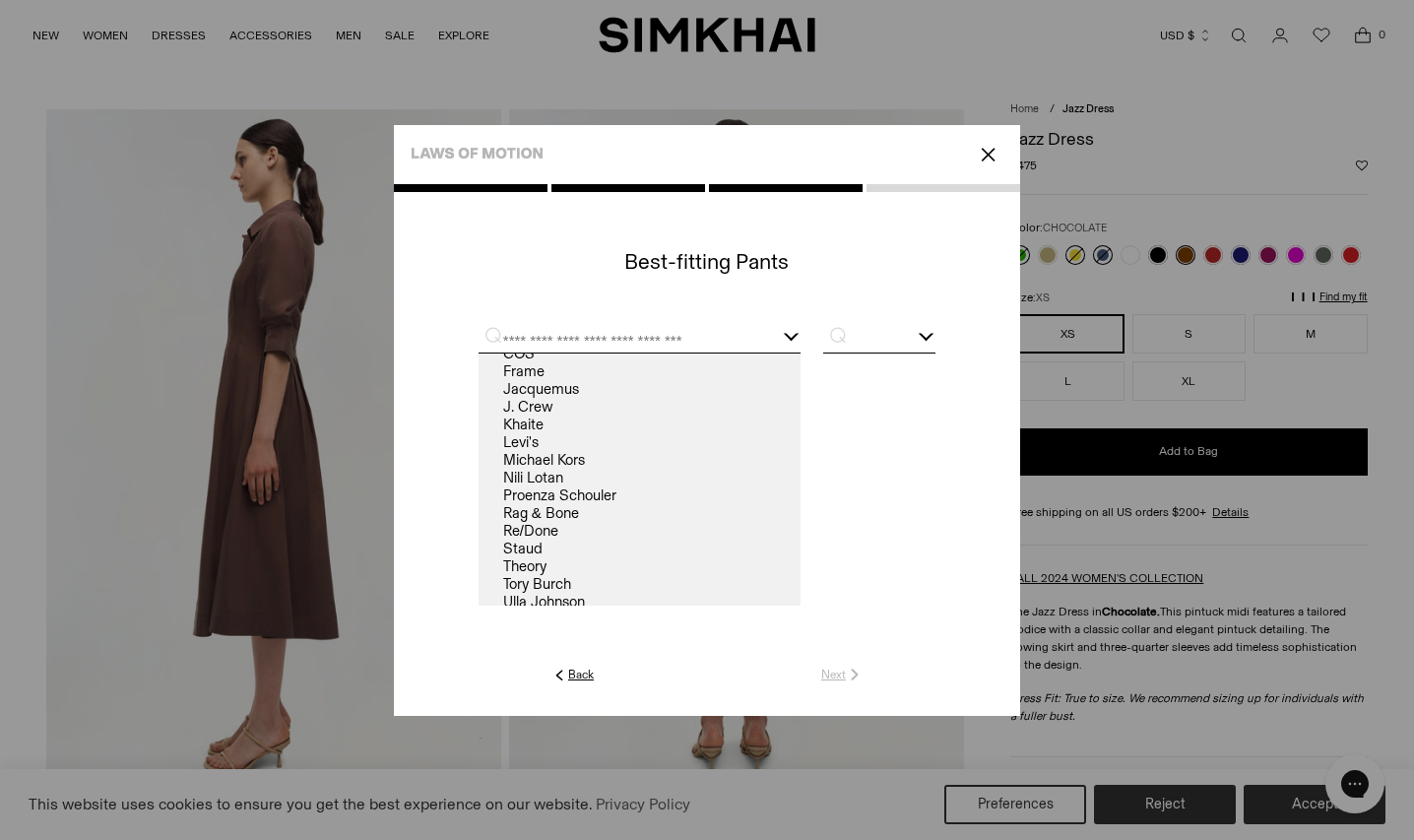 click at bounding box center (879, 340) 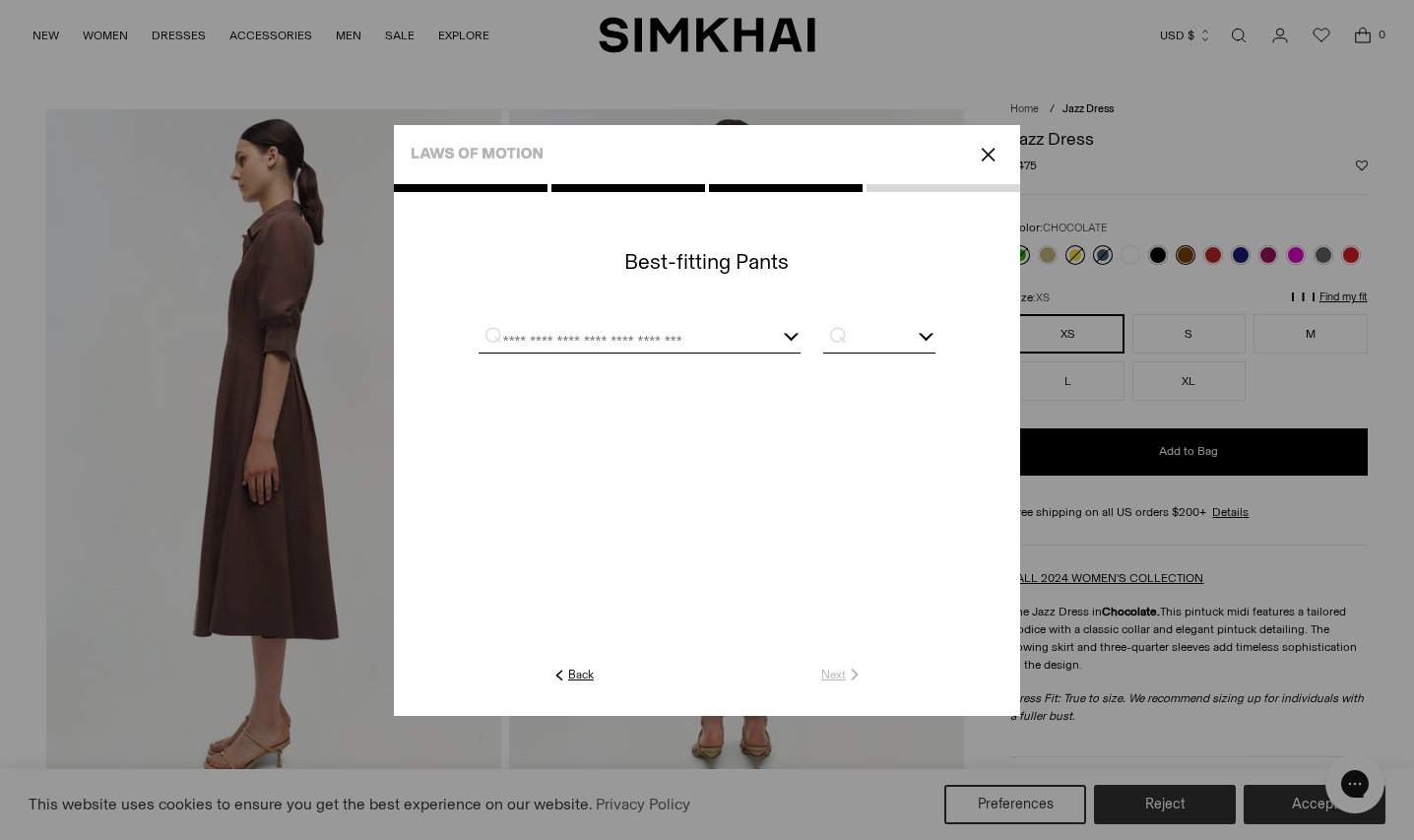 click at bounding box center [639, 340] 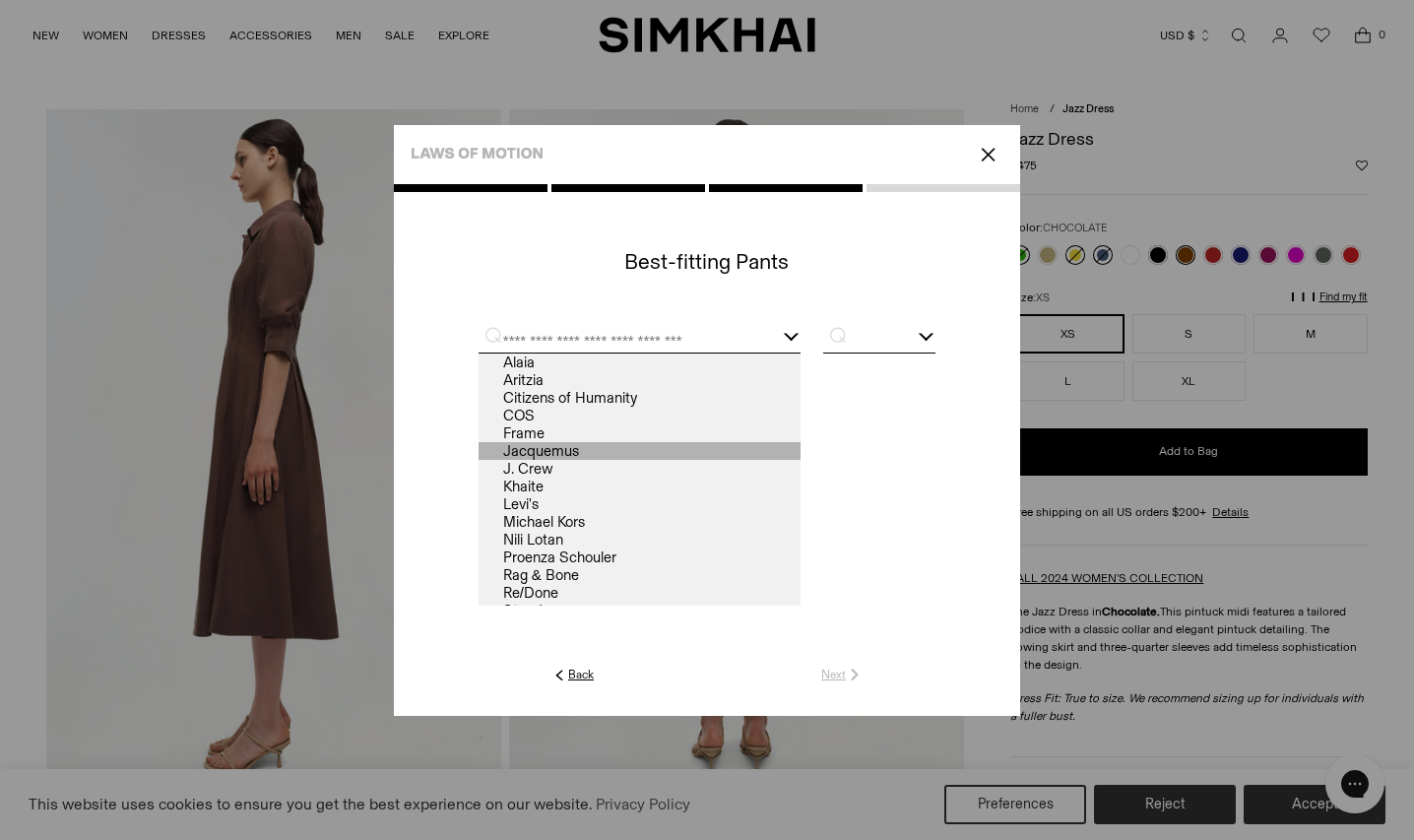 scroll, scrollTop: 9, scrollLeft: 0, axis: vertical 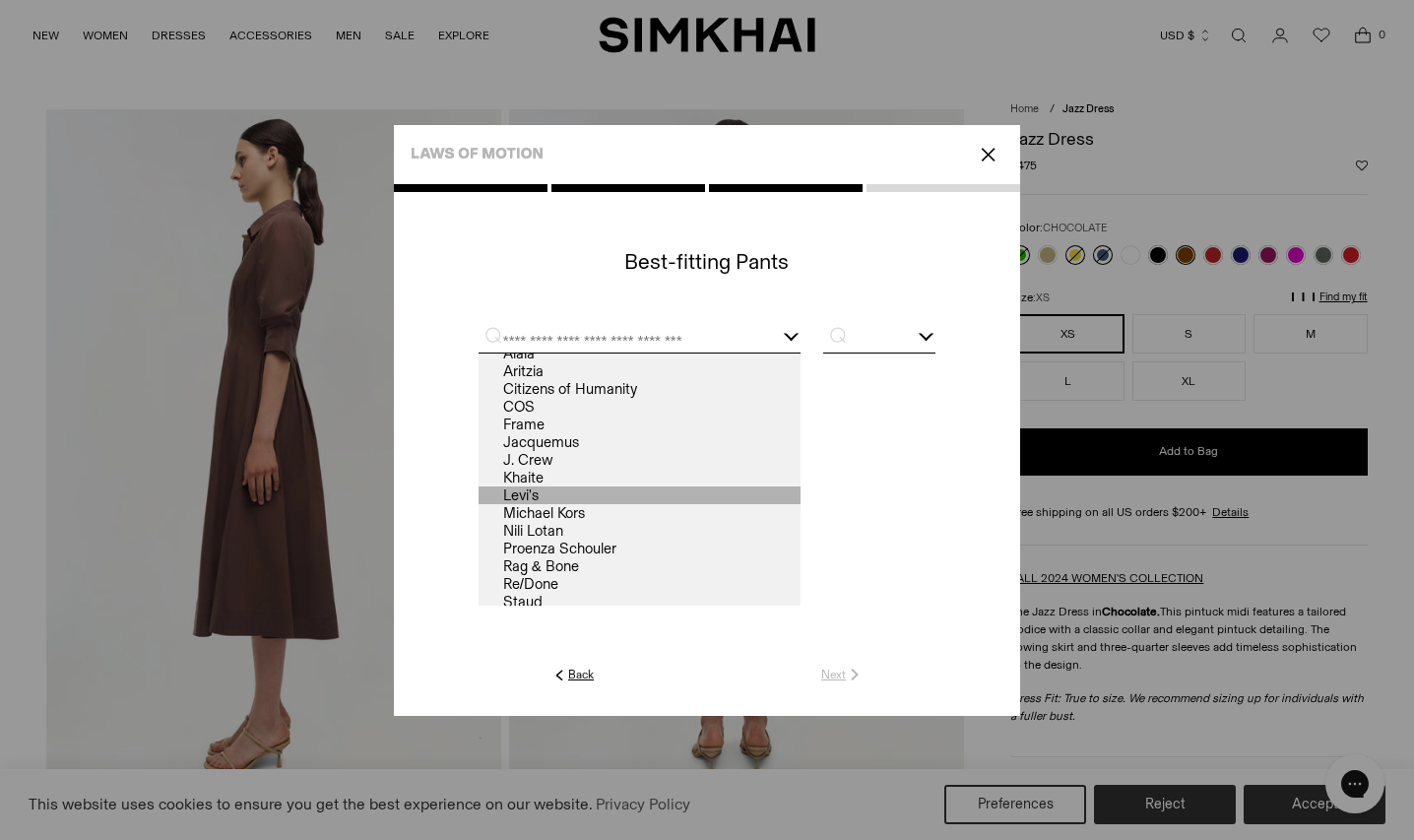 click on "Levi's" at bounding box center (639, 495) 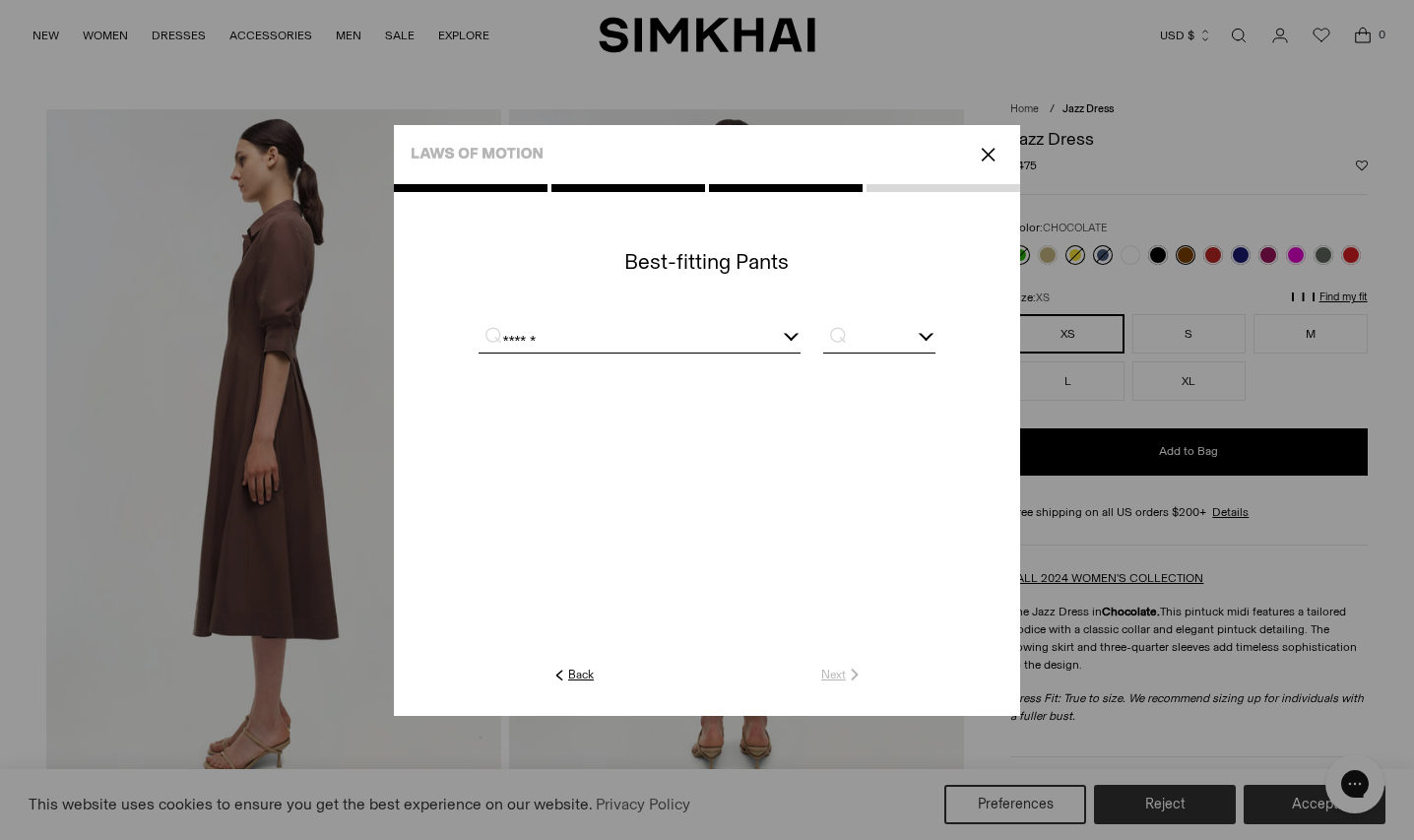 click at bounding box center (879, 340) 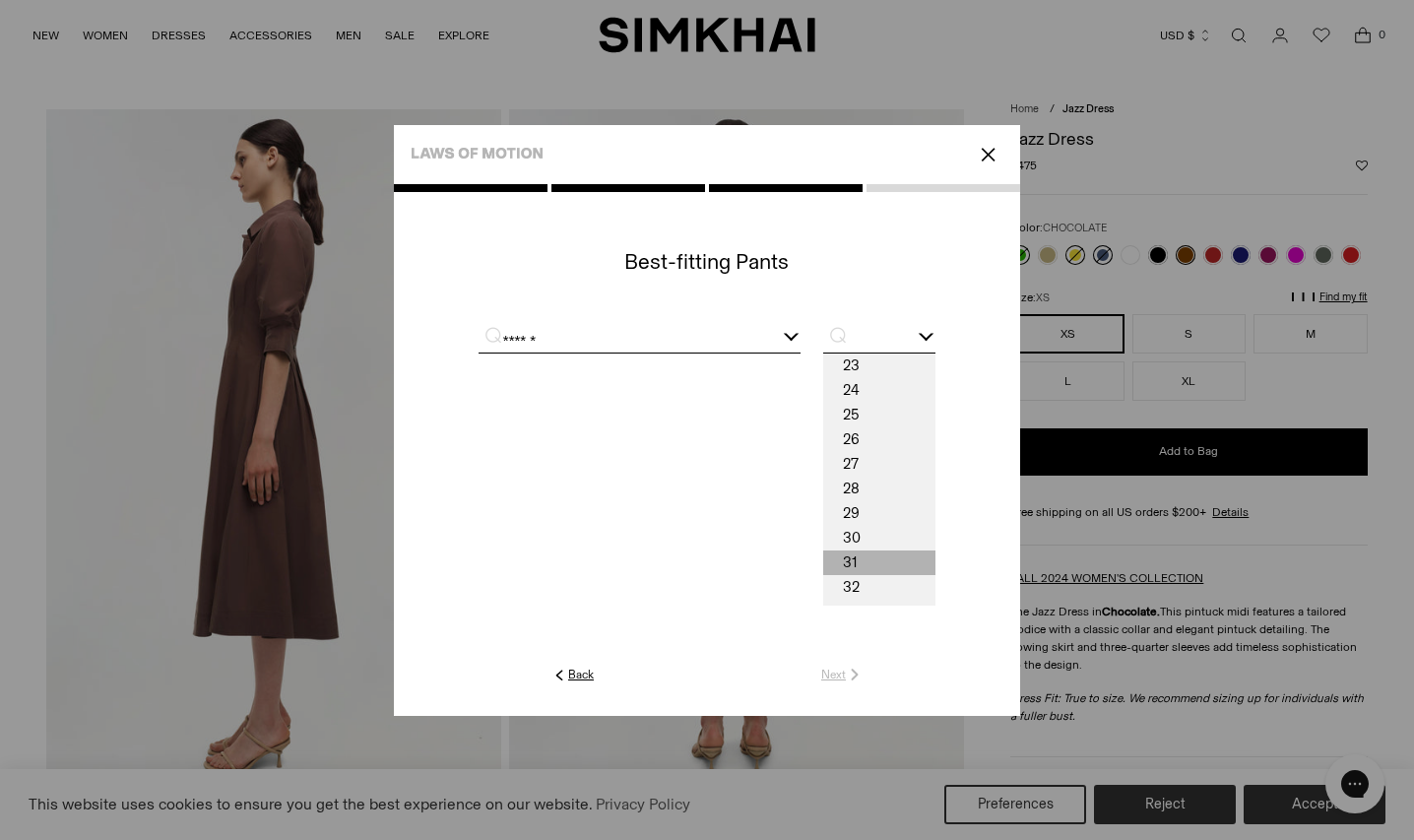 click on "31" at bounding box center [879, 562] 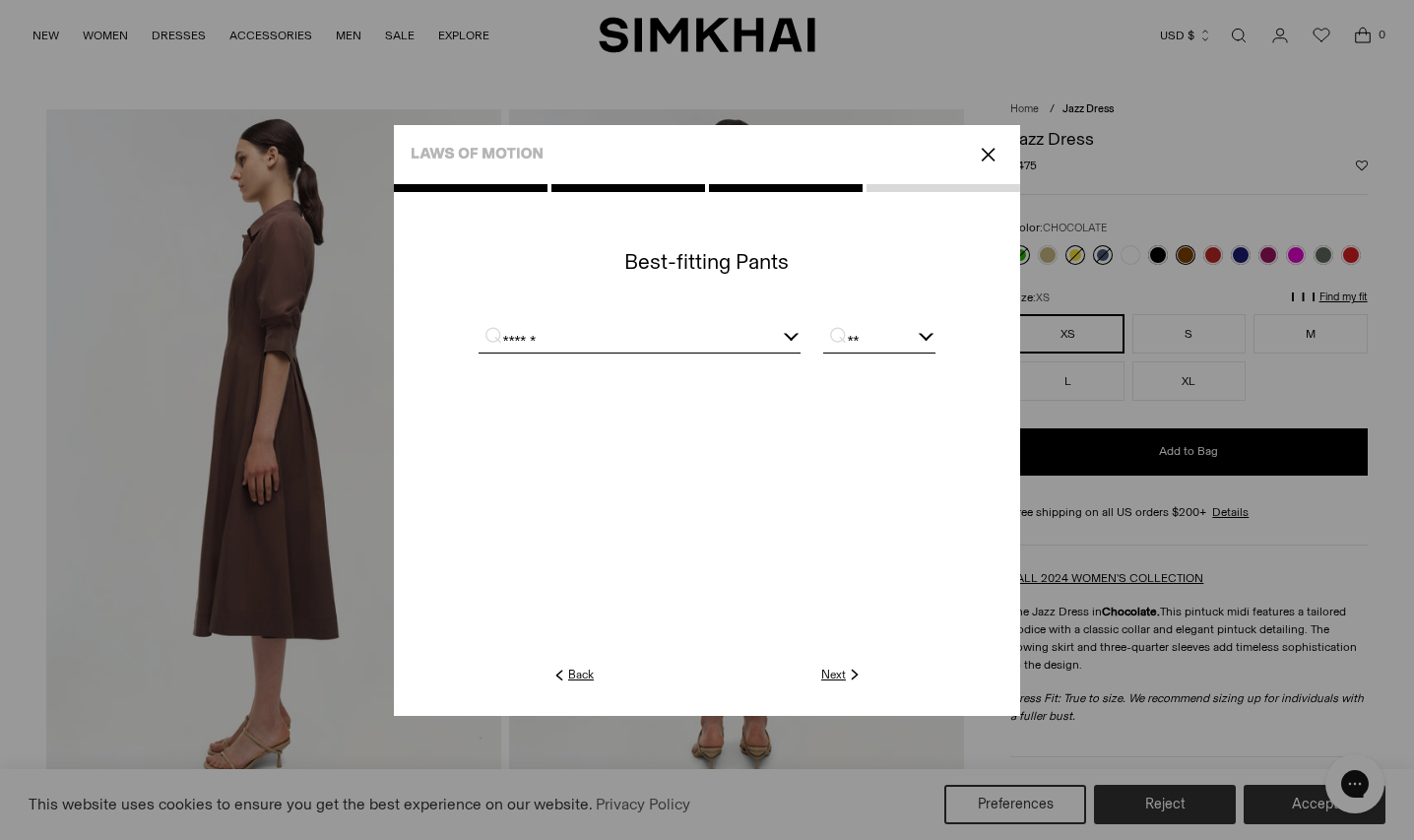 click on "Next" 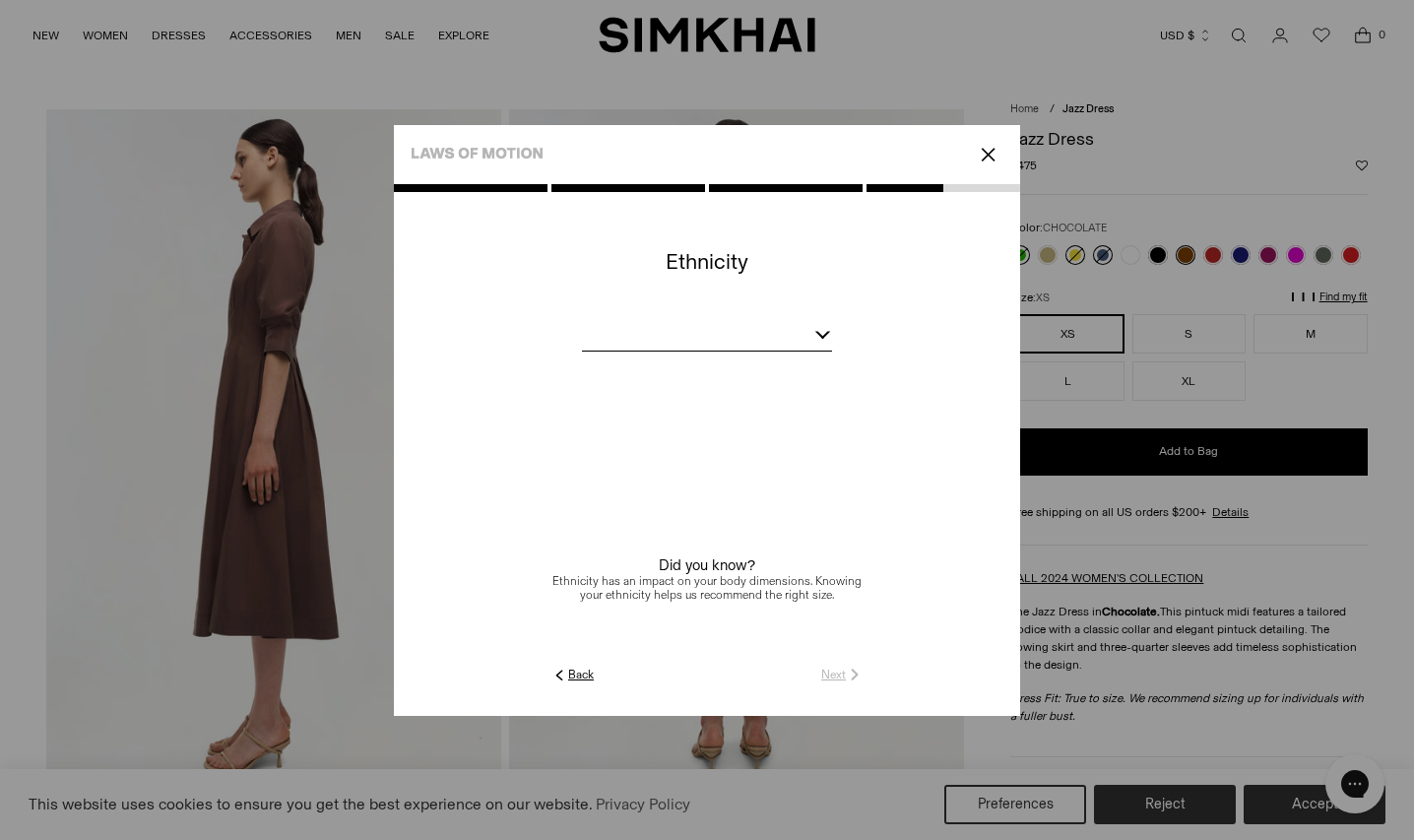 click at bounding box center (707, 338) 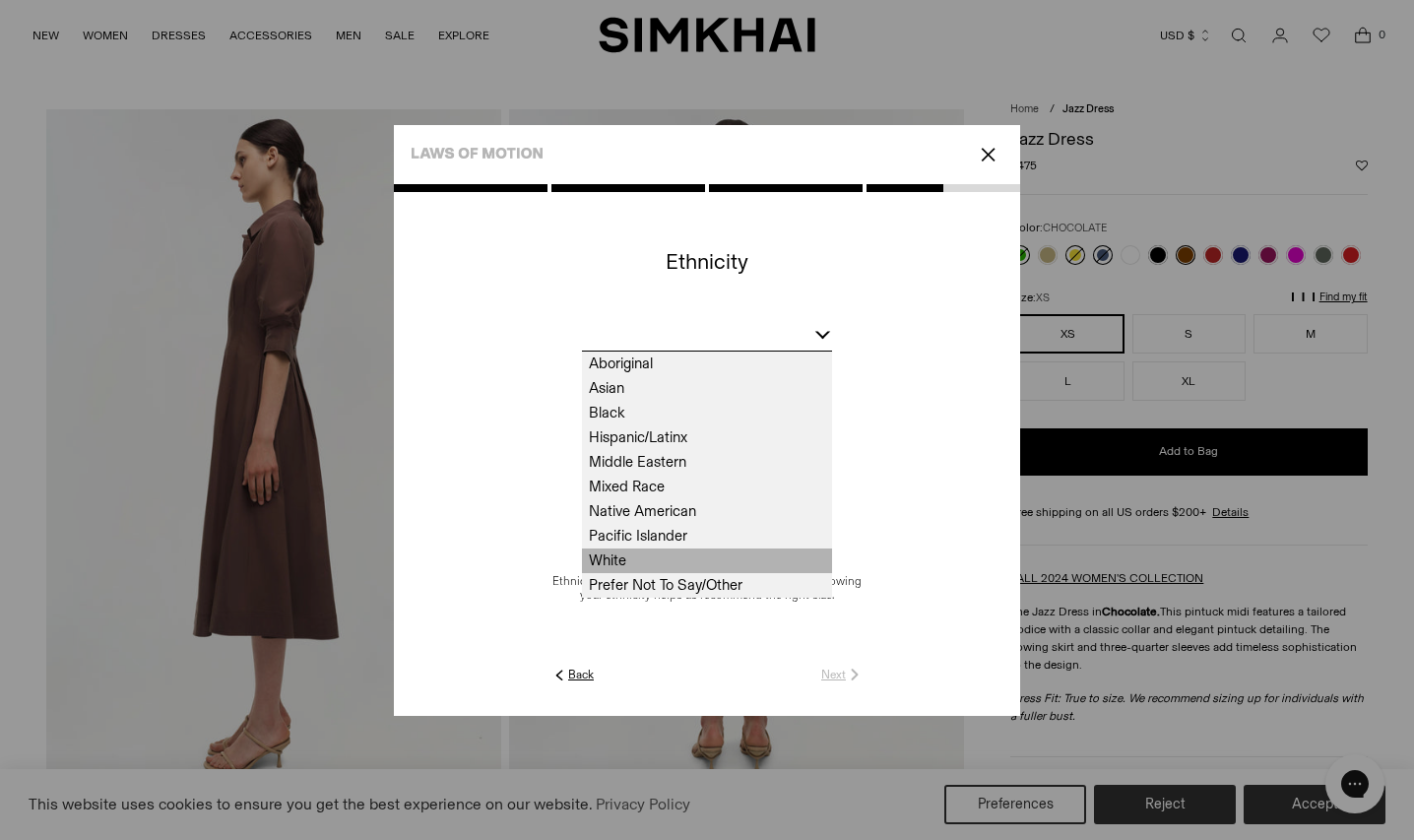 click on "White" at bounding box center [707, 560] 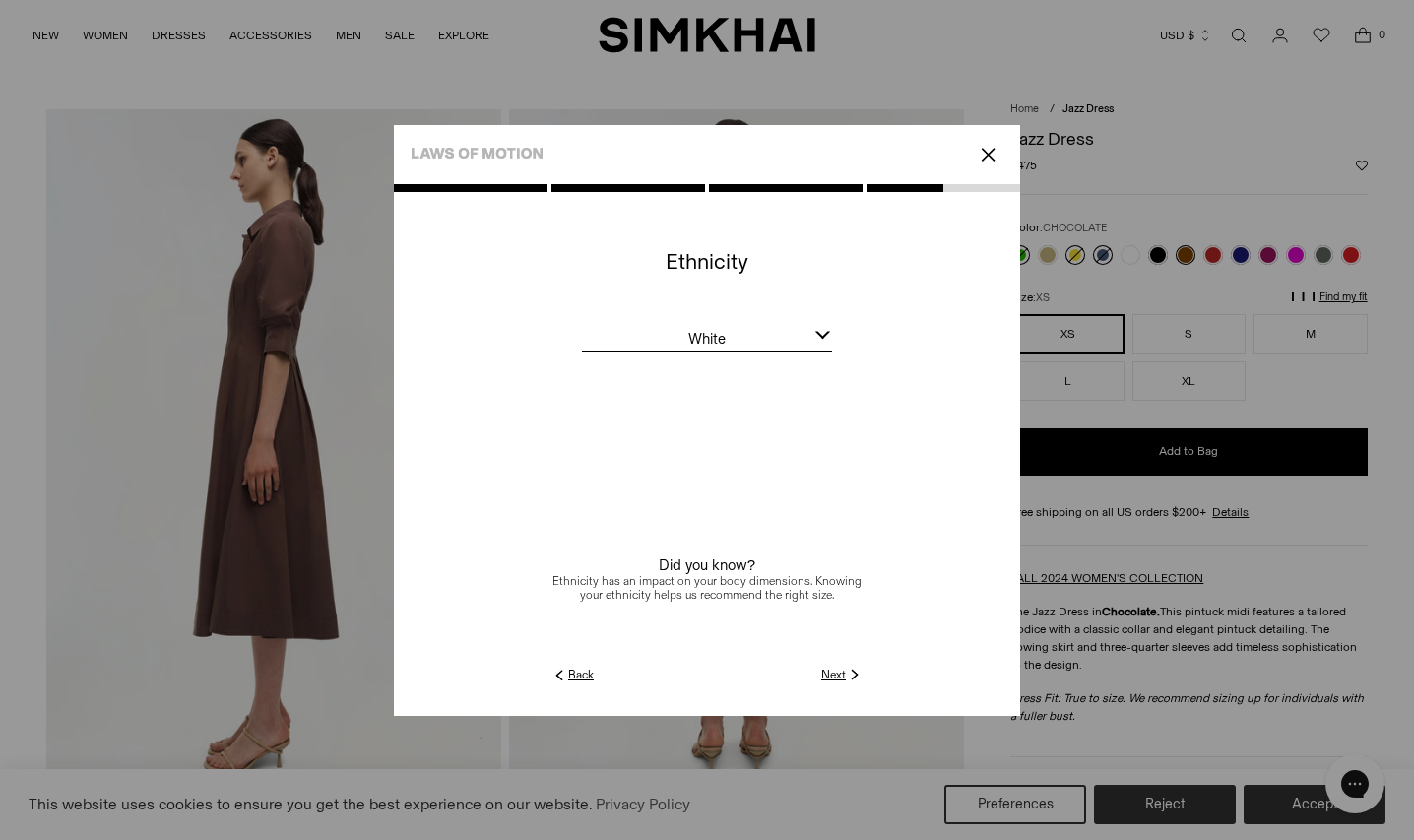 click on "Next" 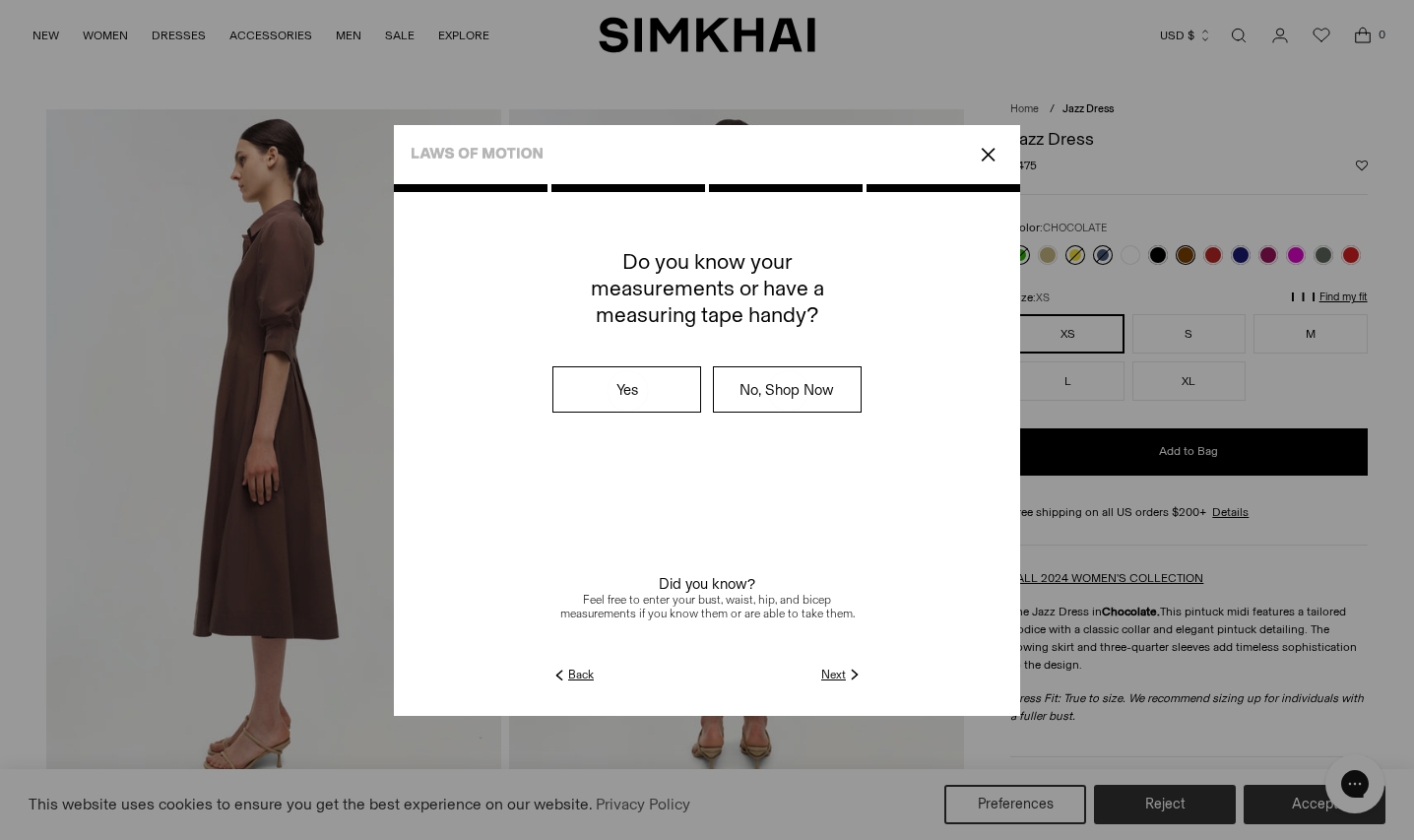 click on "Next" 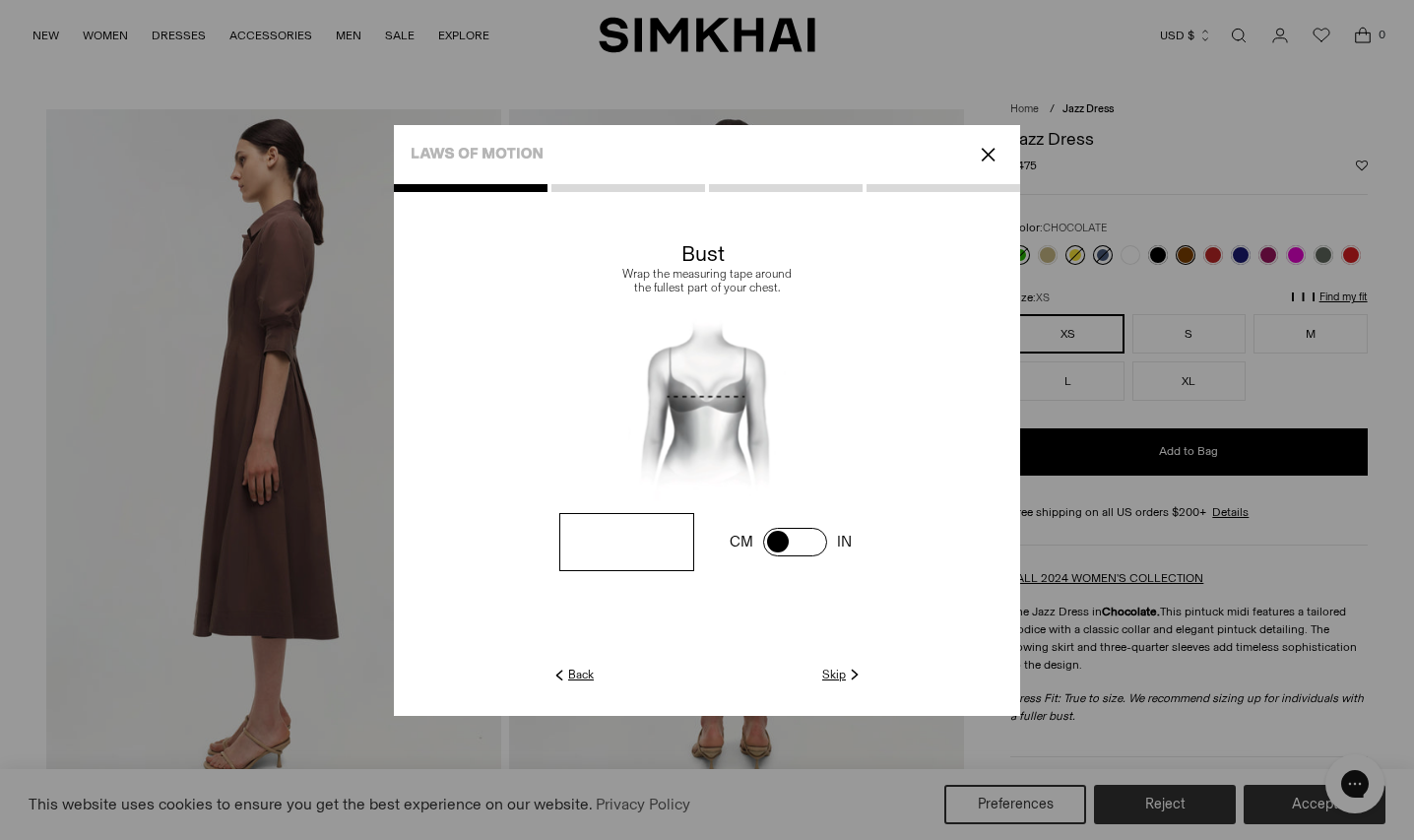 click on "Skip" 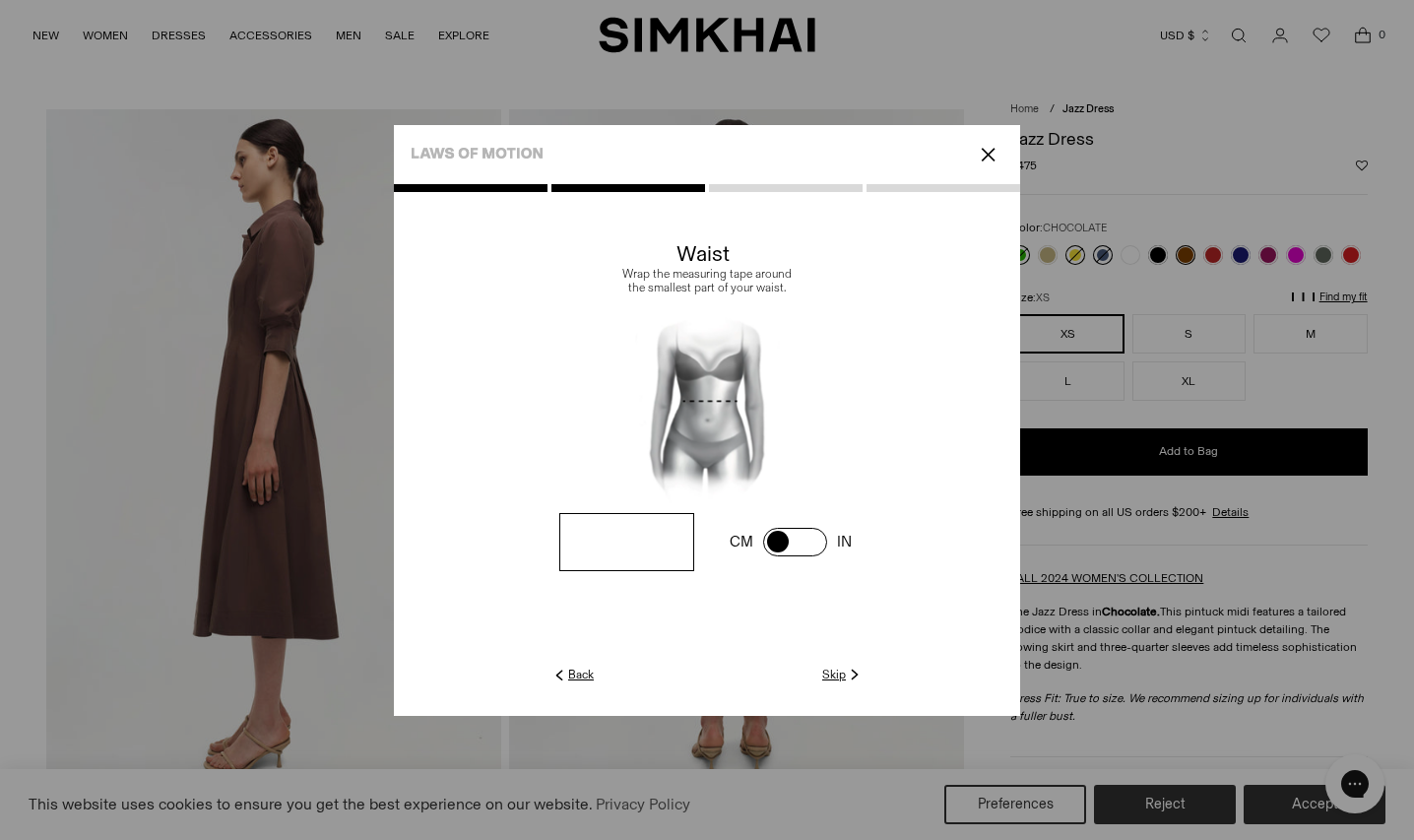 click on "Skip" 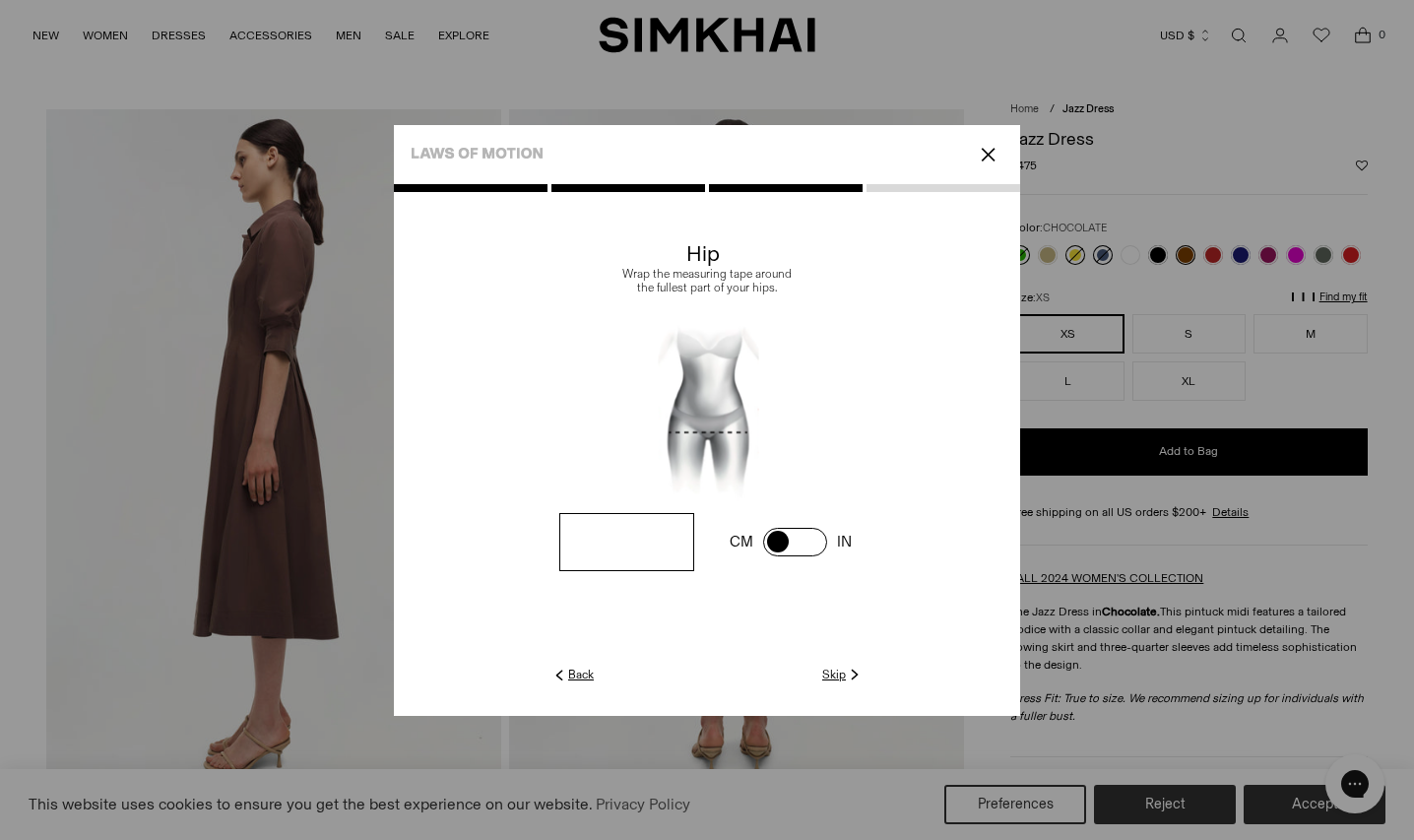 click on "Skip" 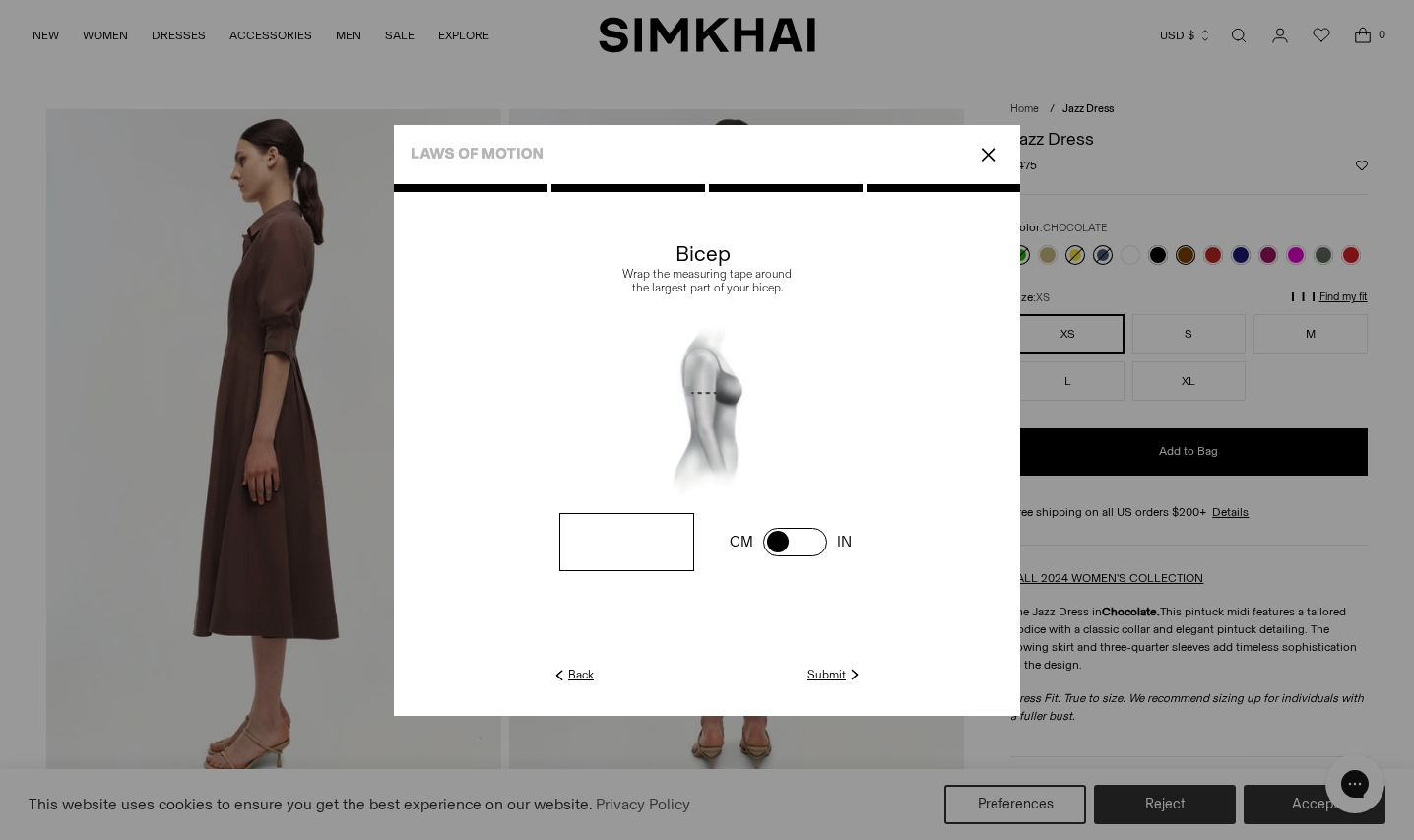 click on "Submit" 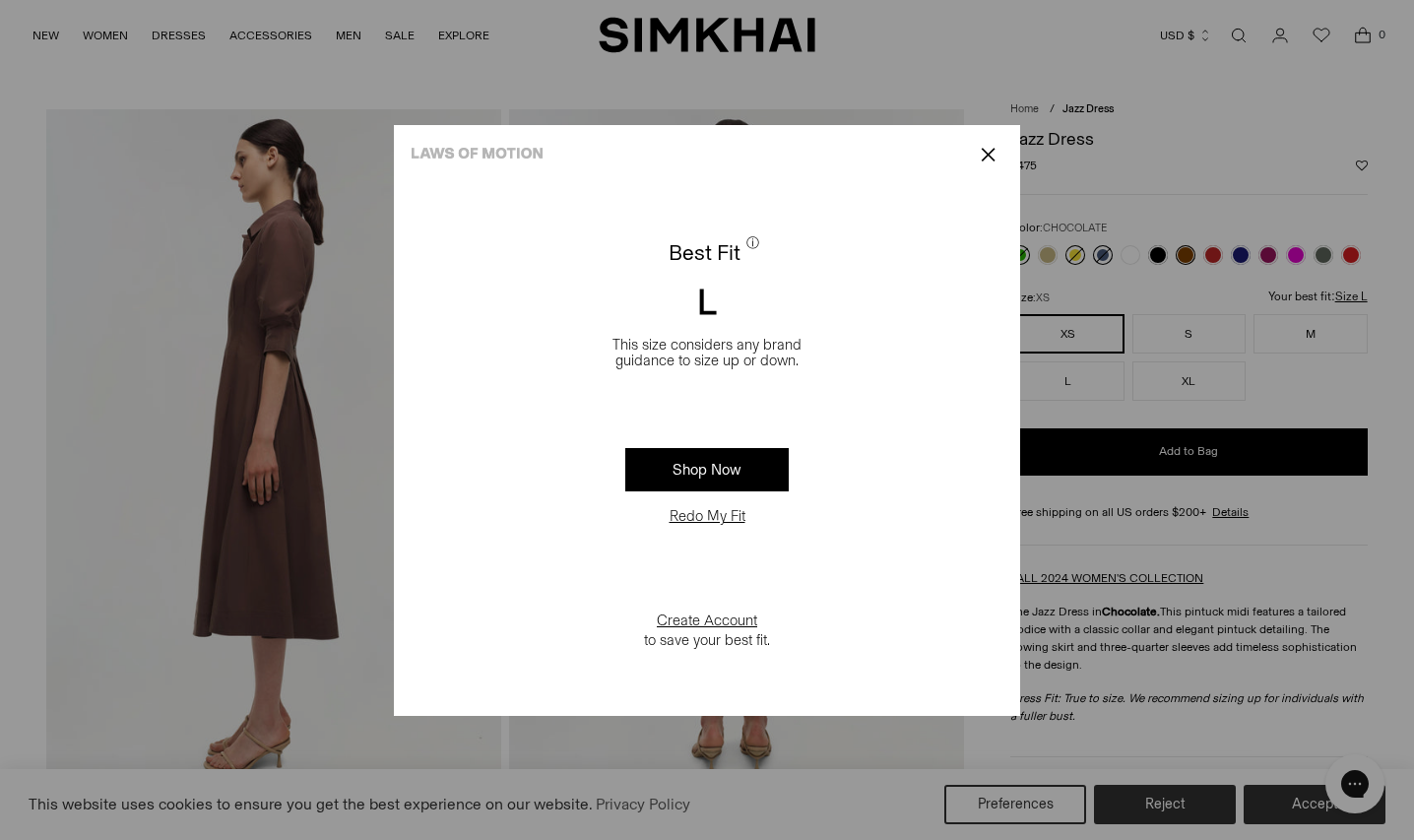click on "✕" at bounding box center (988, 155) 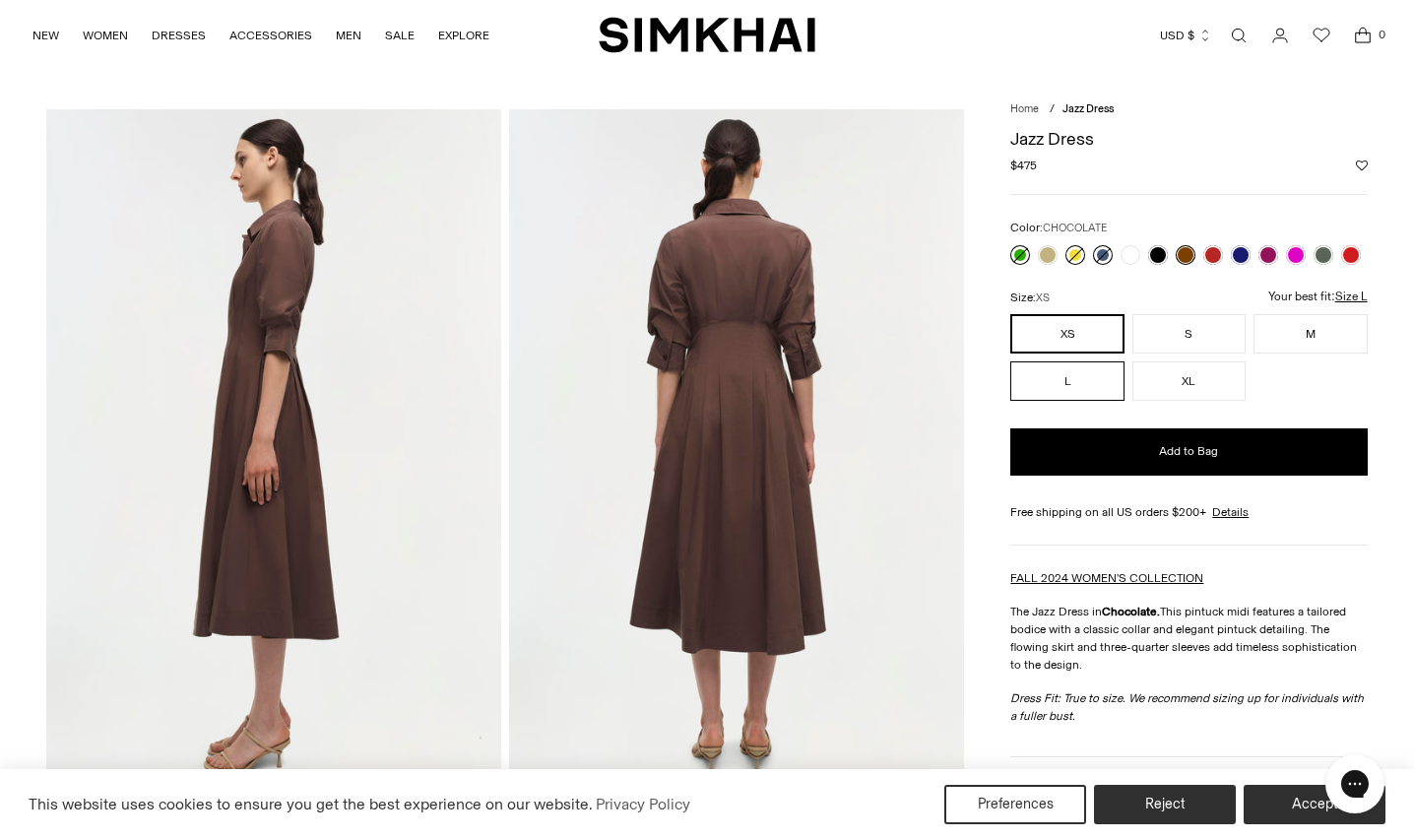 click on "L" at bounding box center (1066, 381) 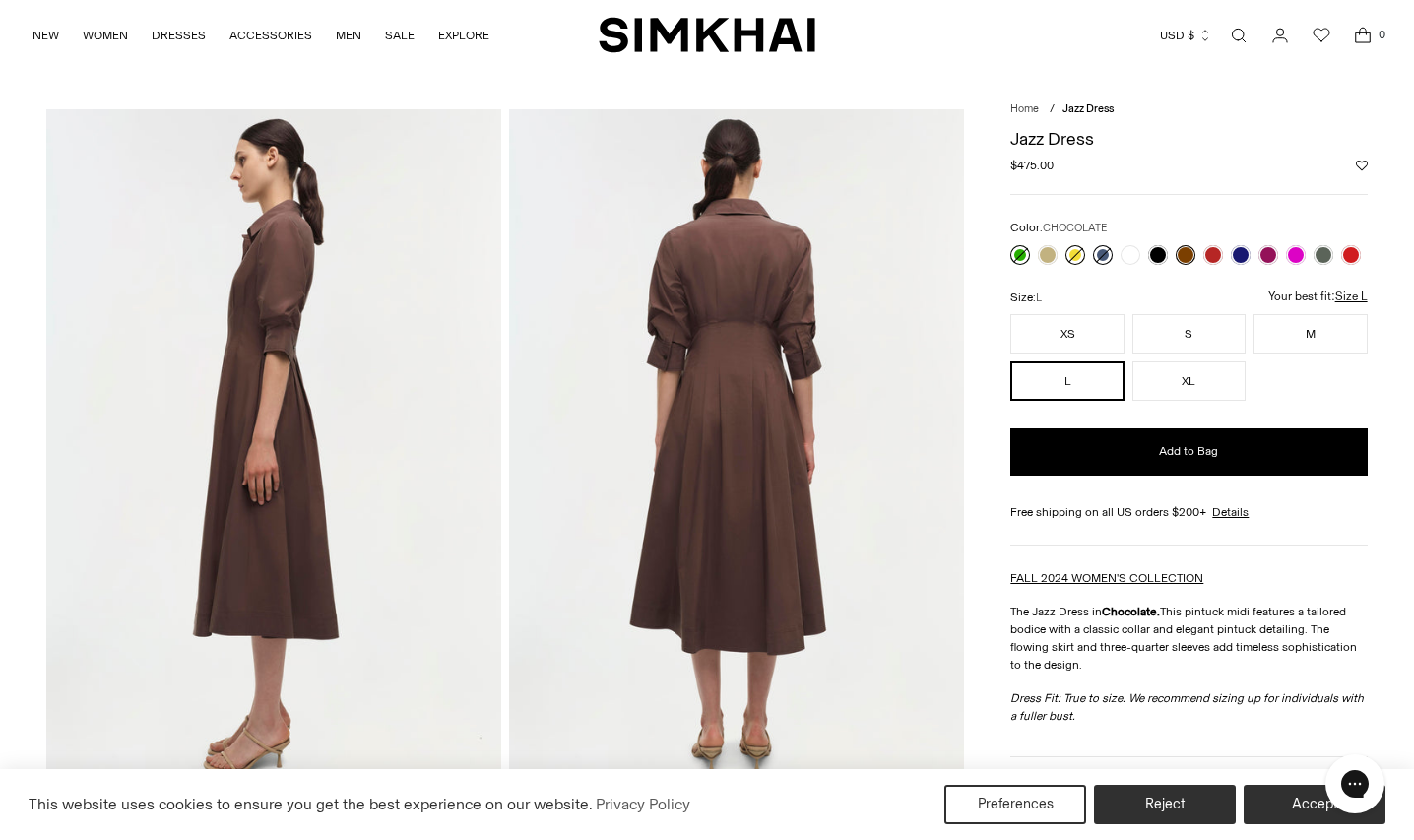 click at bounding box center (1103, 255) 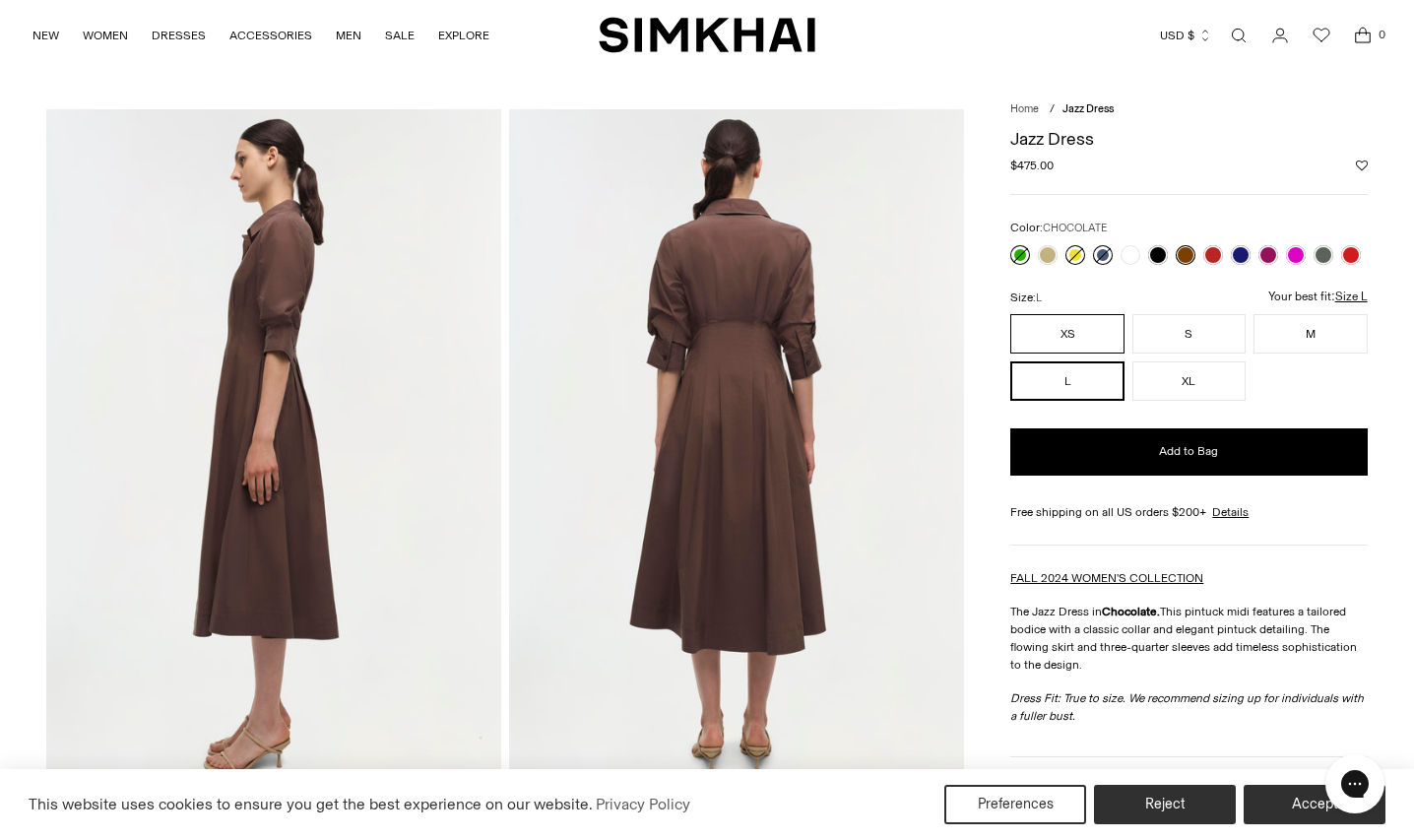 click on "XS" at bounding box center [1066, 334] 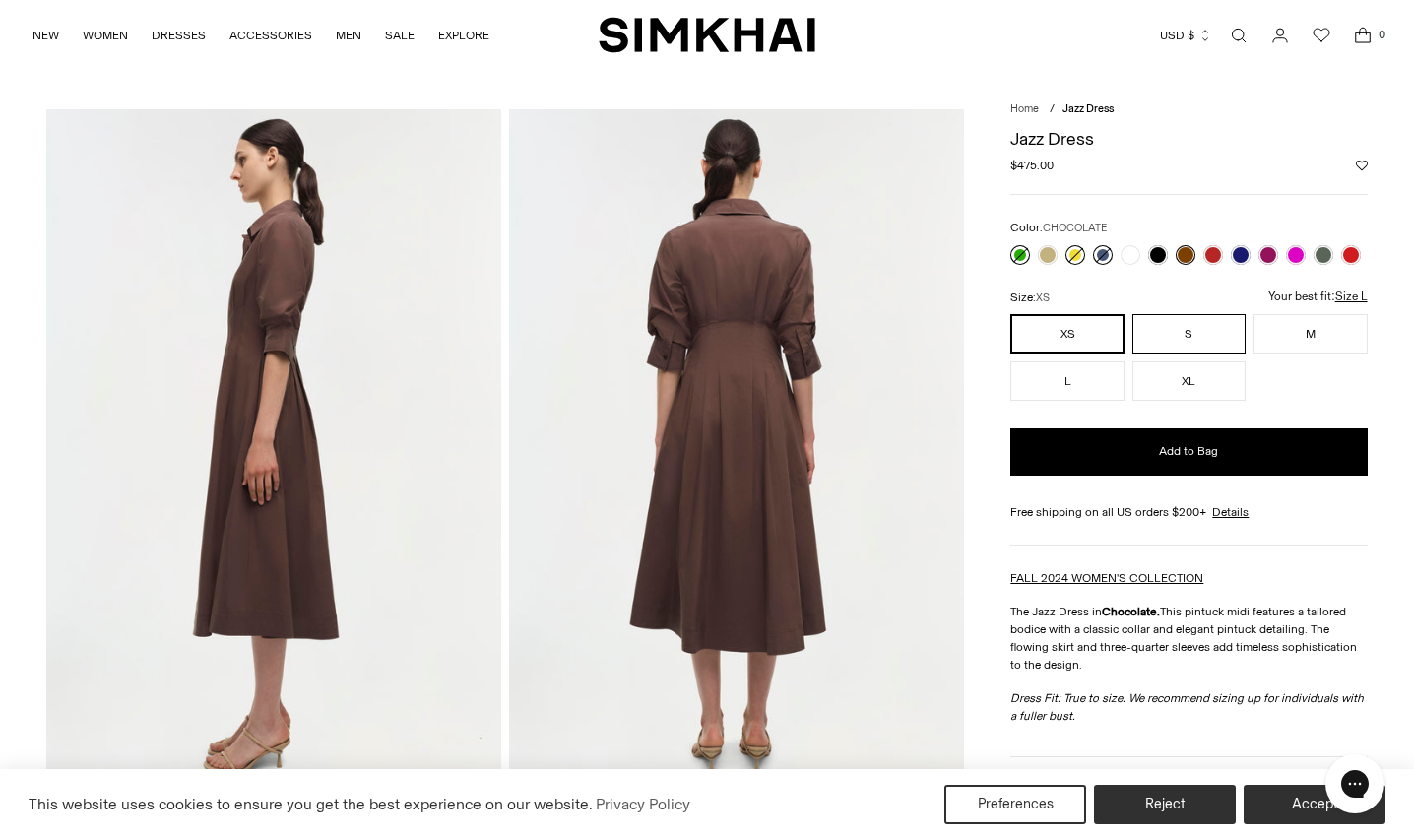 click on "S" at bounding box center (1189, 334) 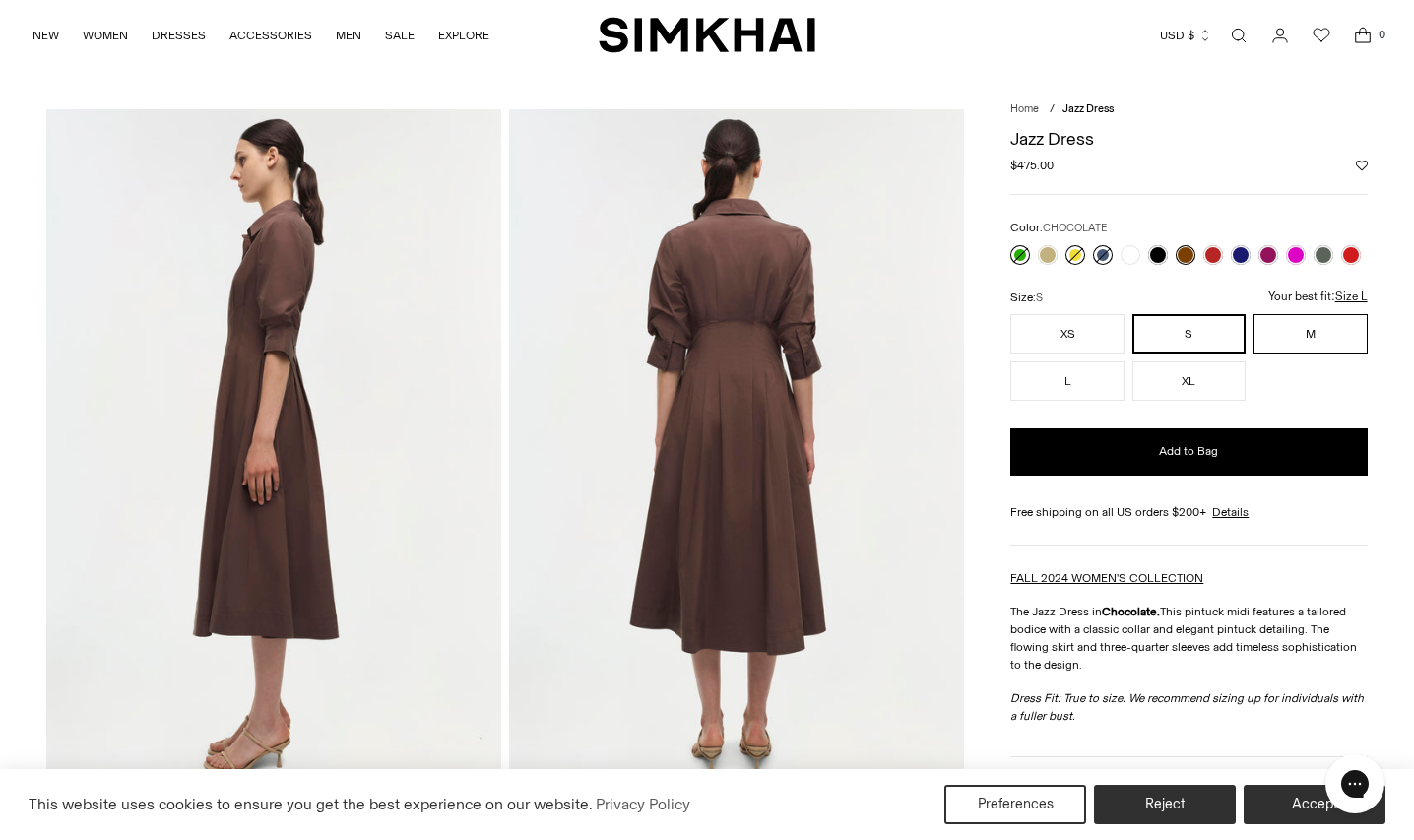 click on "M" at bounding box center [1310, 334] 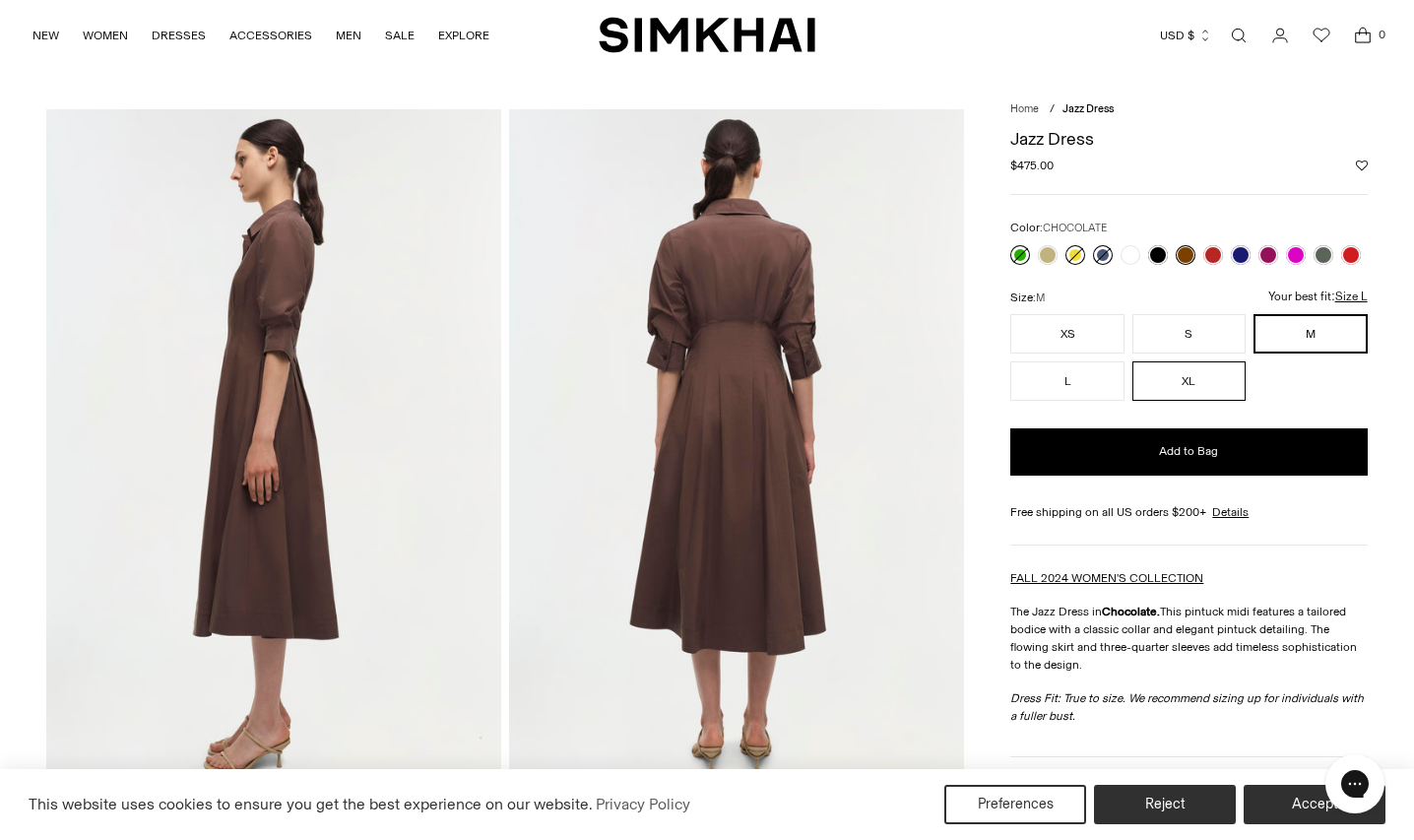 click on "XL" at bounding box center [1189, 381] 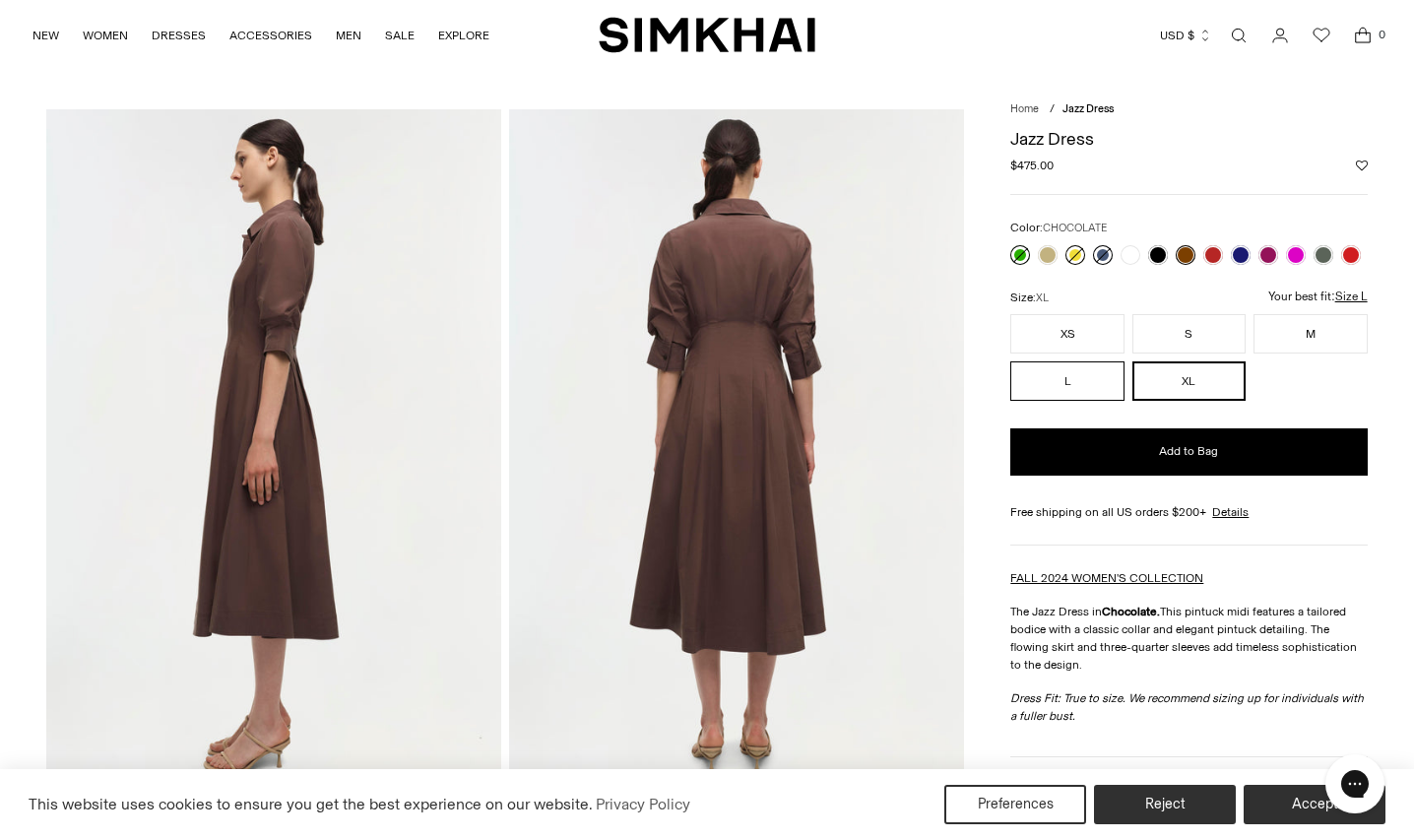 click on "L" at bounding box center (1066, 381) 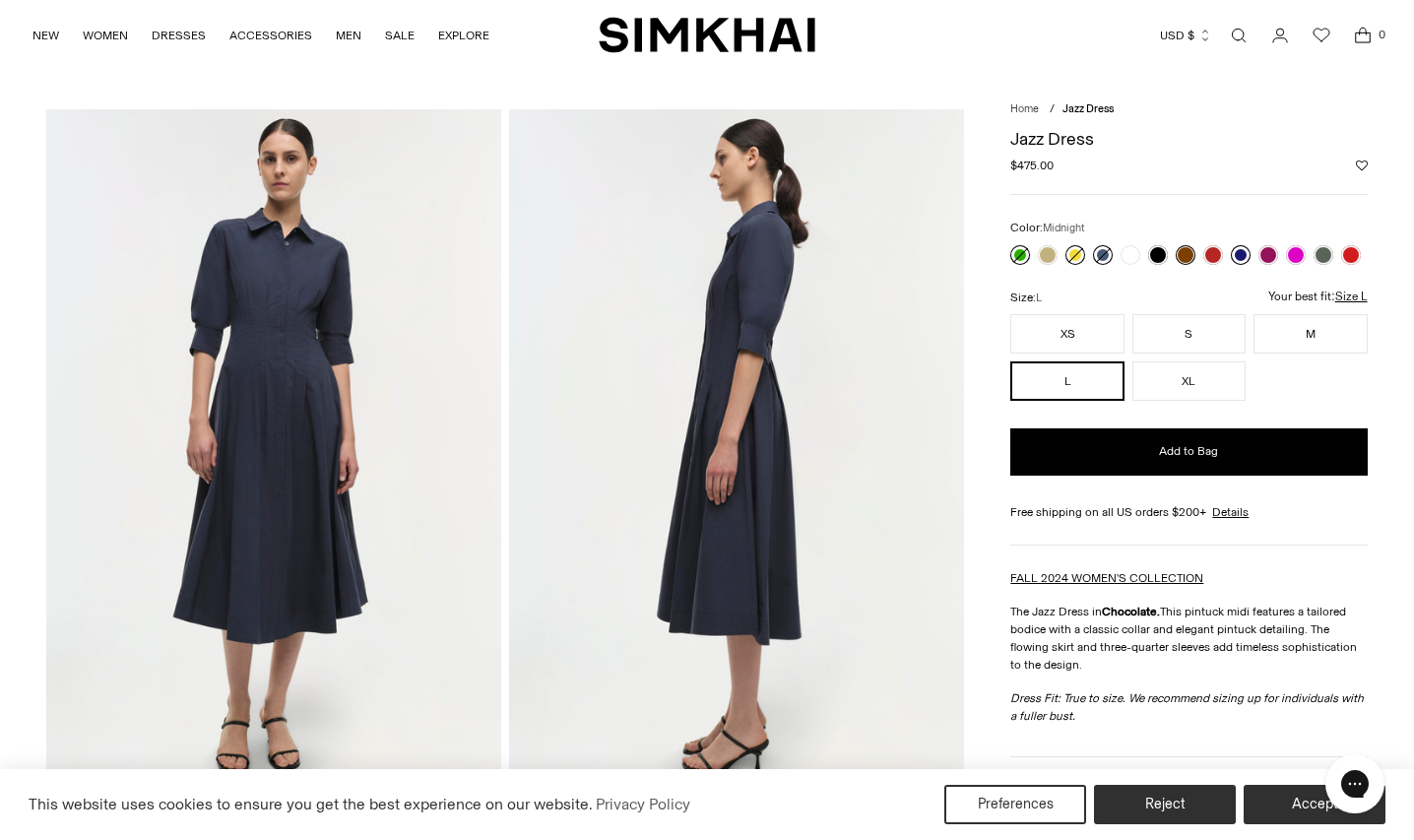 click at bounding box center (1241, 255) 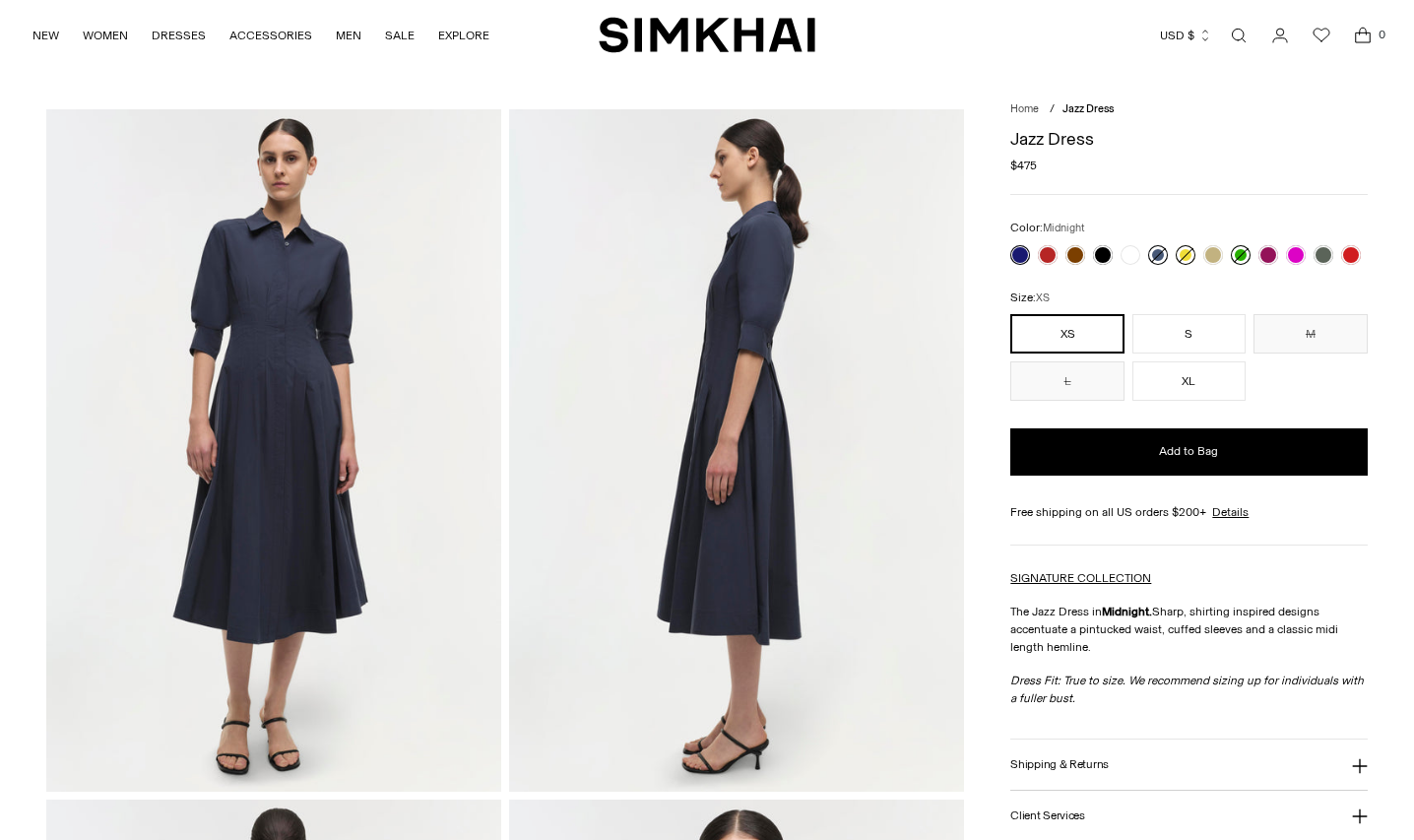 scroll, scrollTop: 0, scrollLeft: 0, axis: both 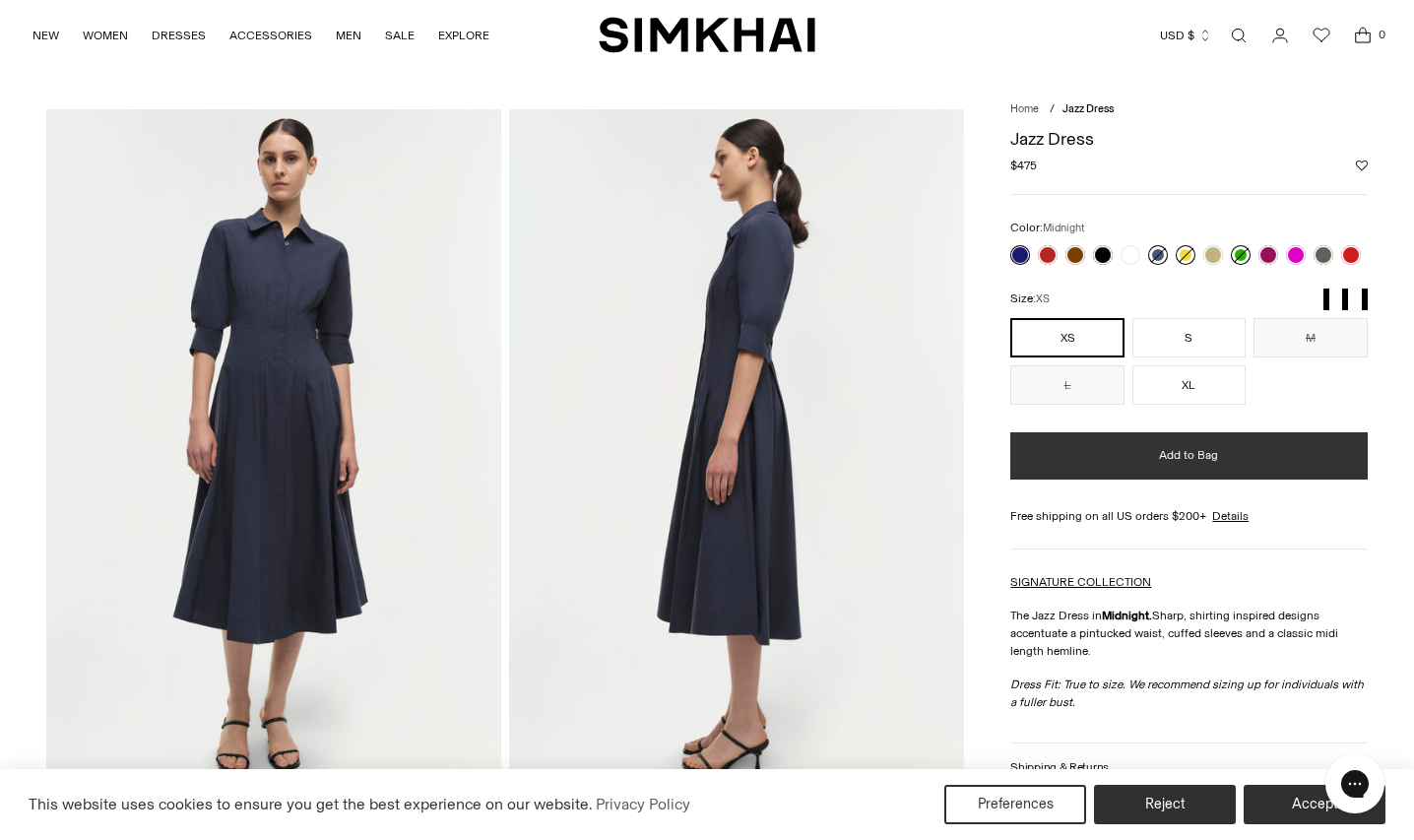 click on "Add to Bag" at bounding box center [1189, 455] 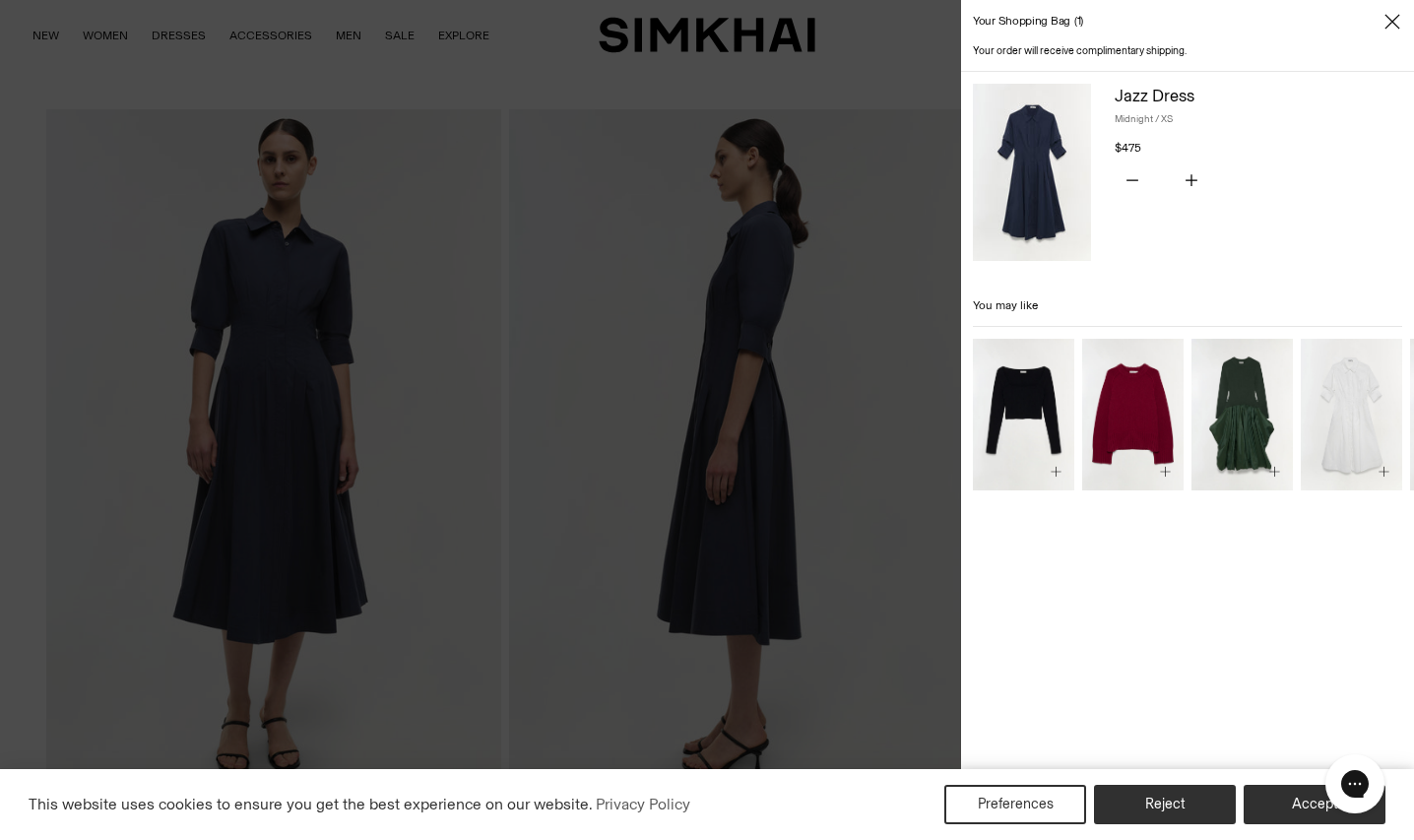 click at bounding box center (707, 420) 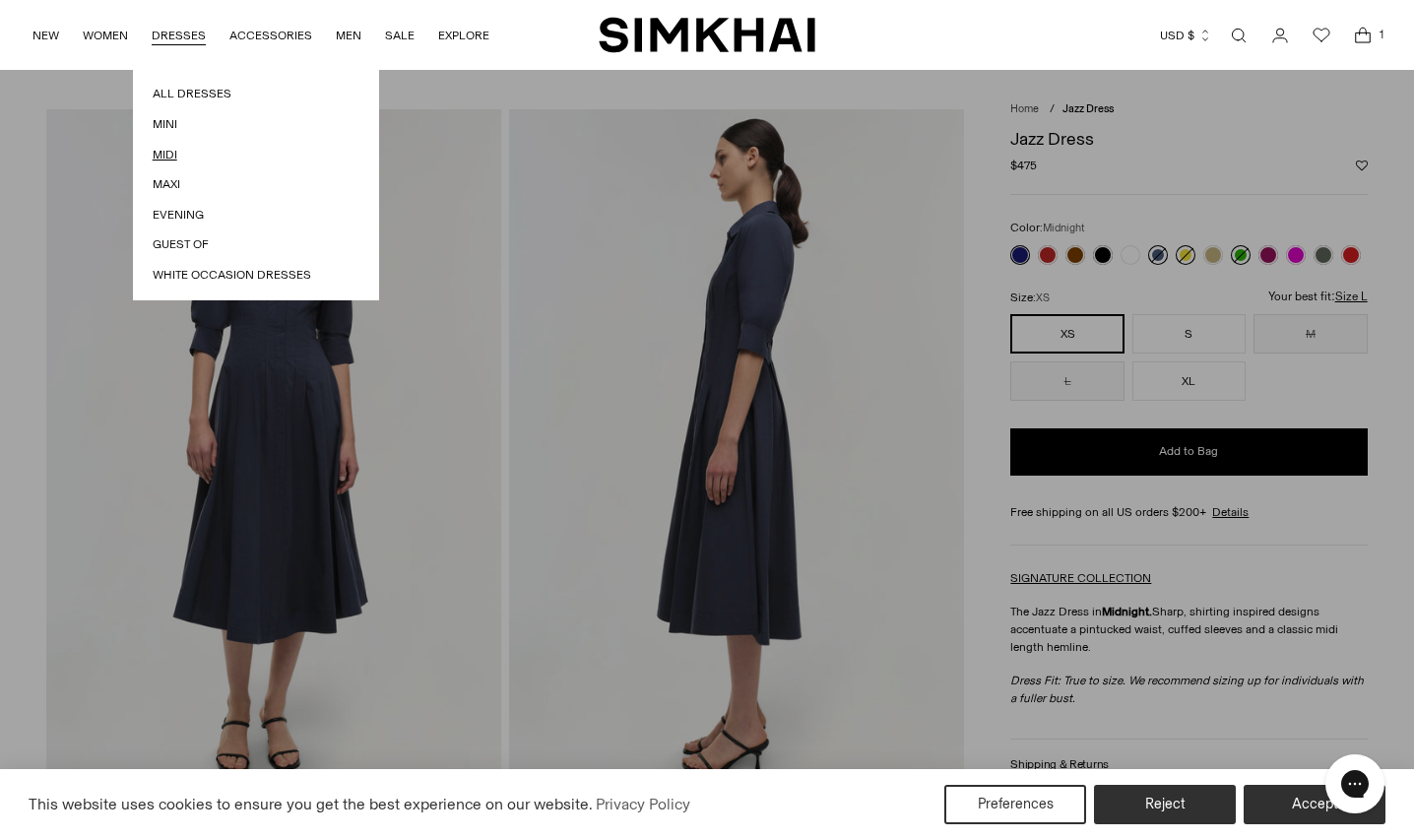 click on "Midi" at bounding box center (256, 155) 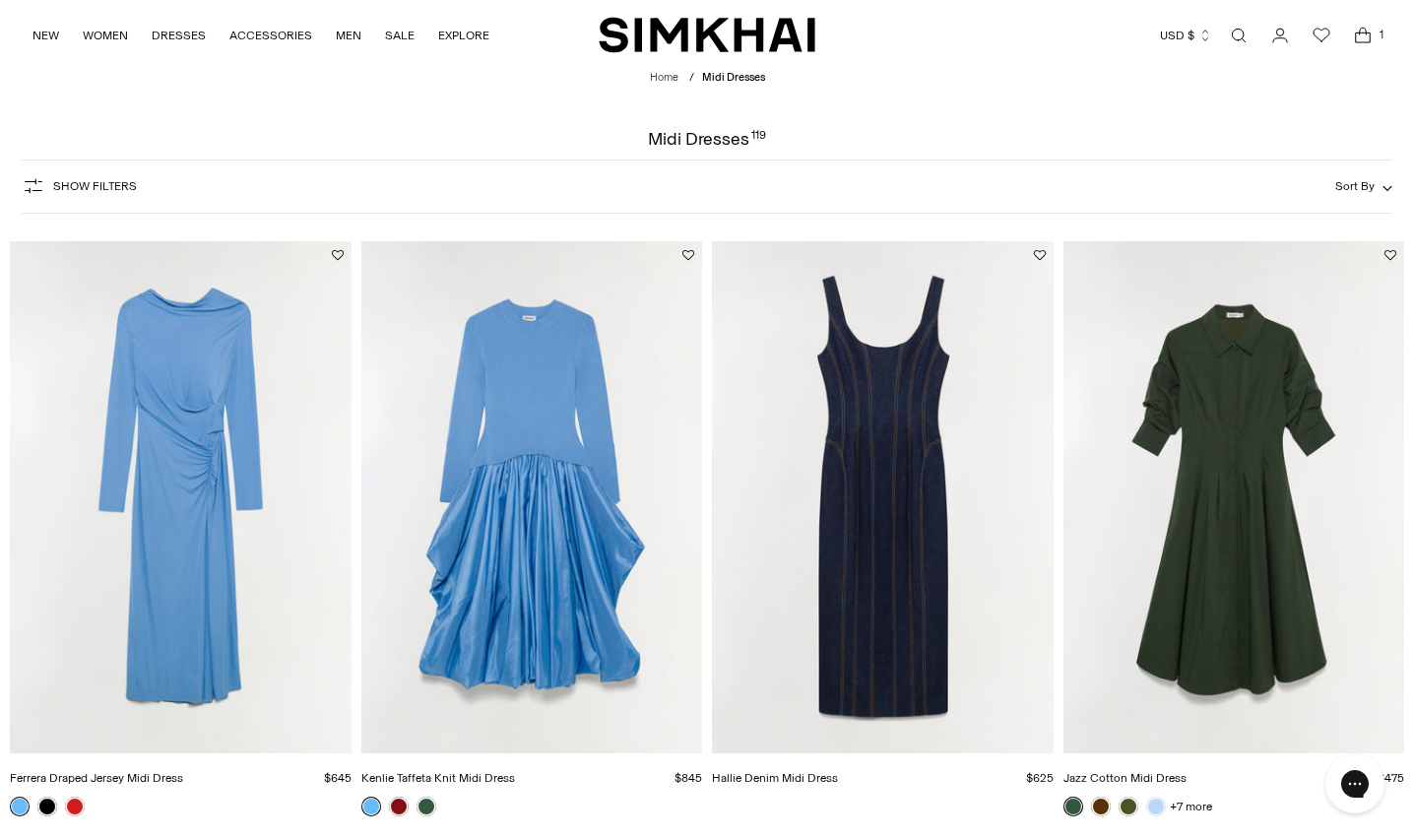 scroll, scrollTop: 0, scrollLeft: 0, axis: both 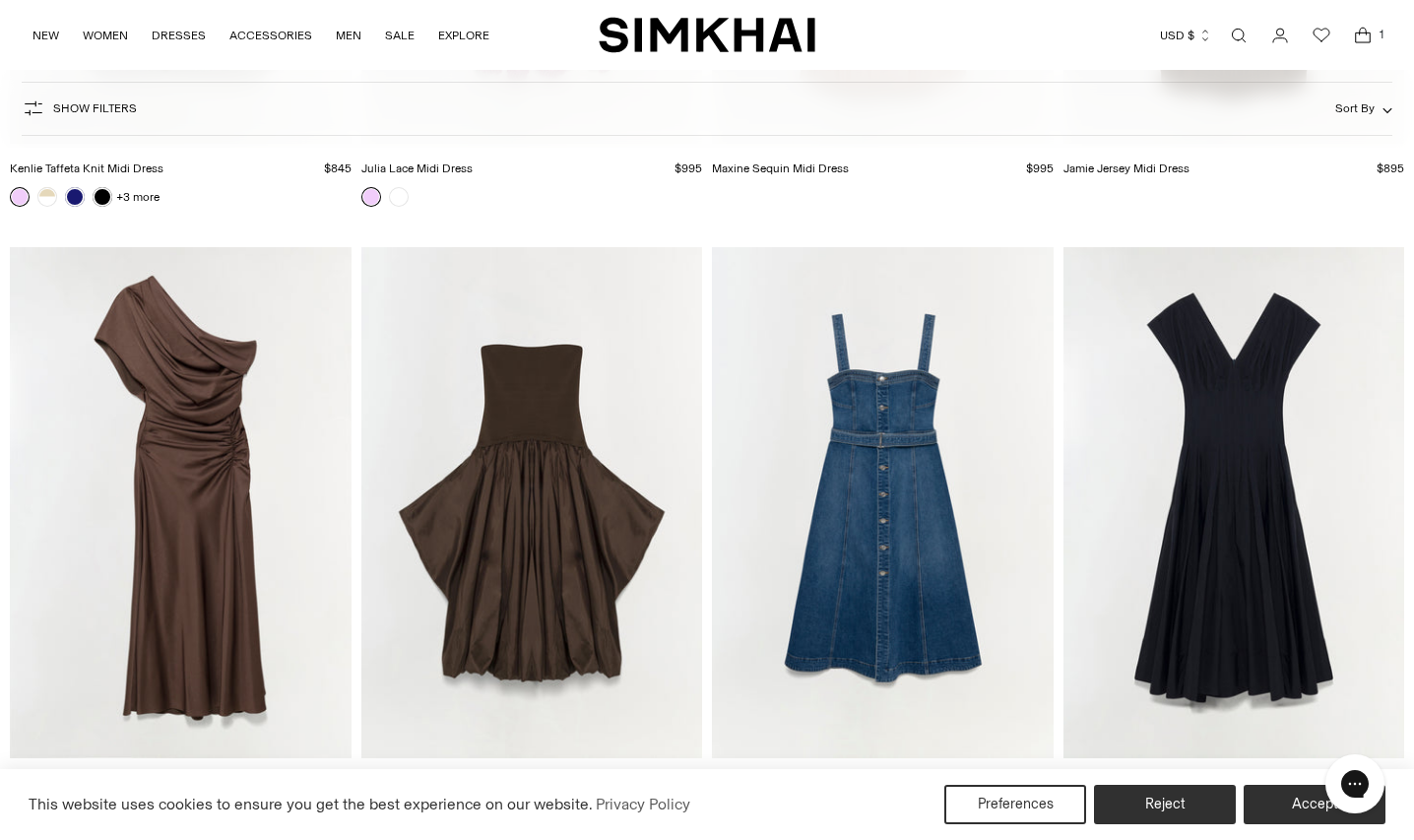 click at bounding box center (0, 0) 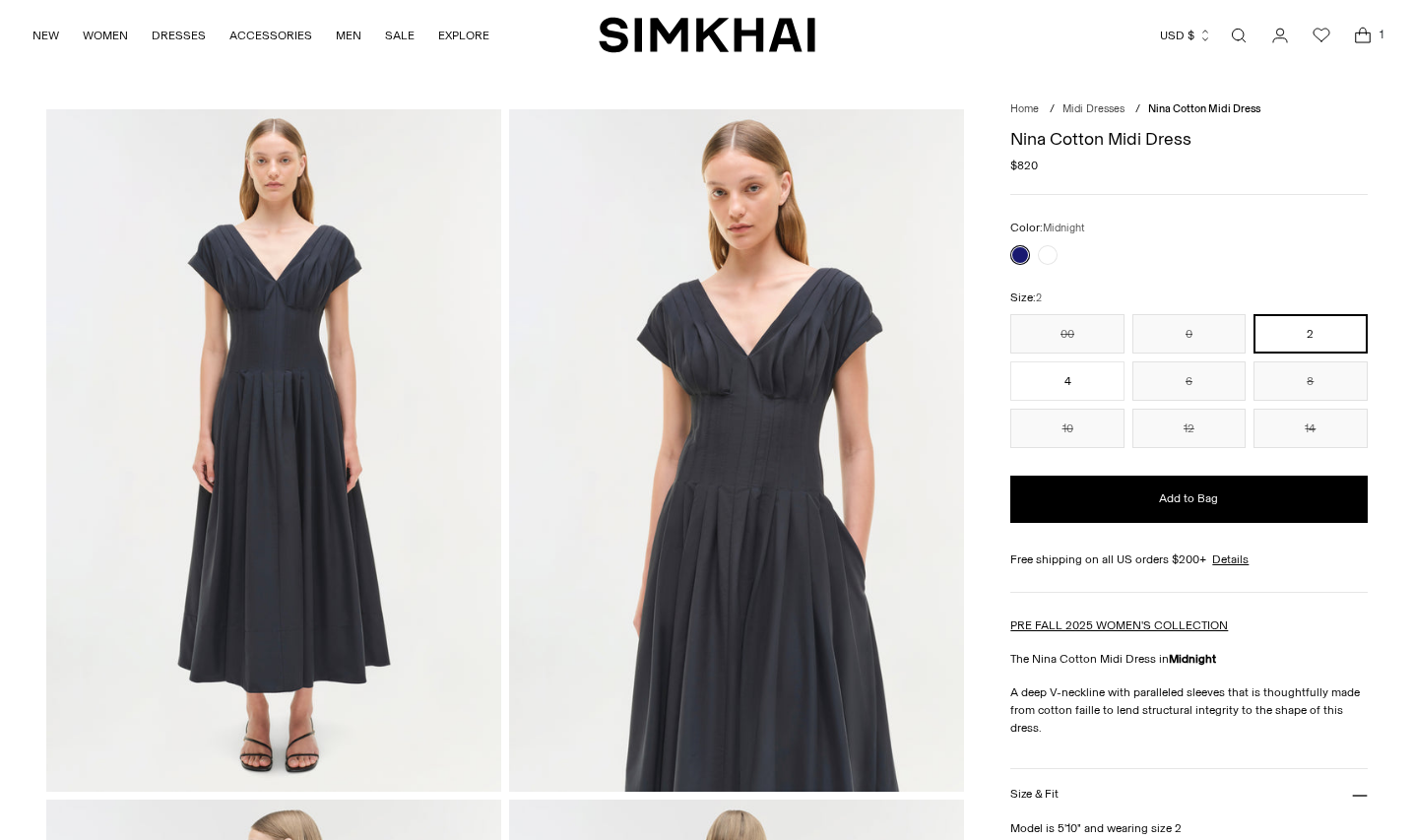 scroll, scrollTop: 0, scrollLeft: 0, axis: both 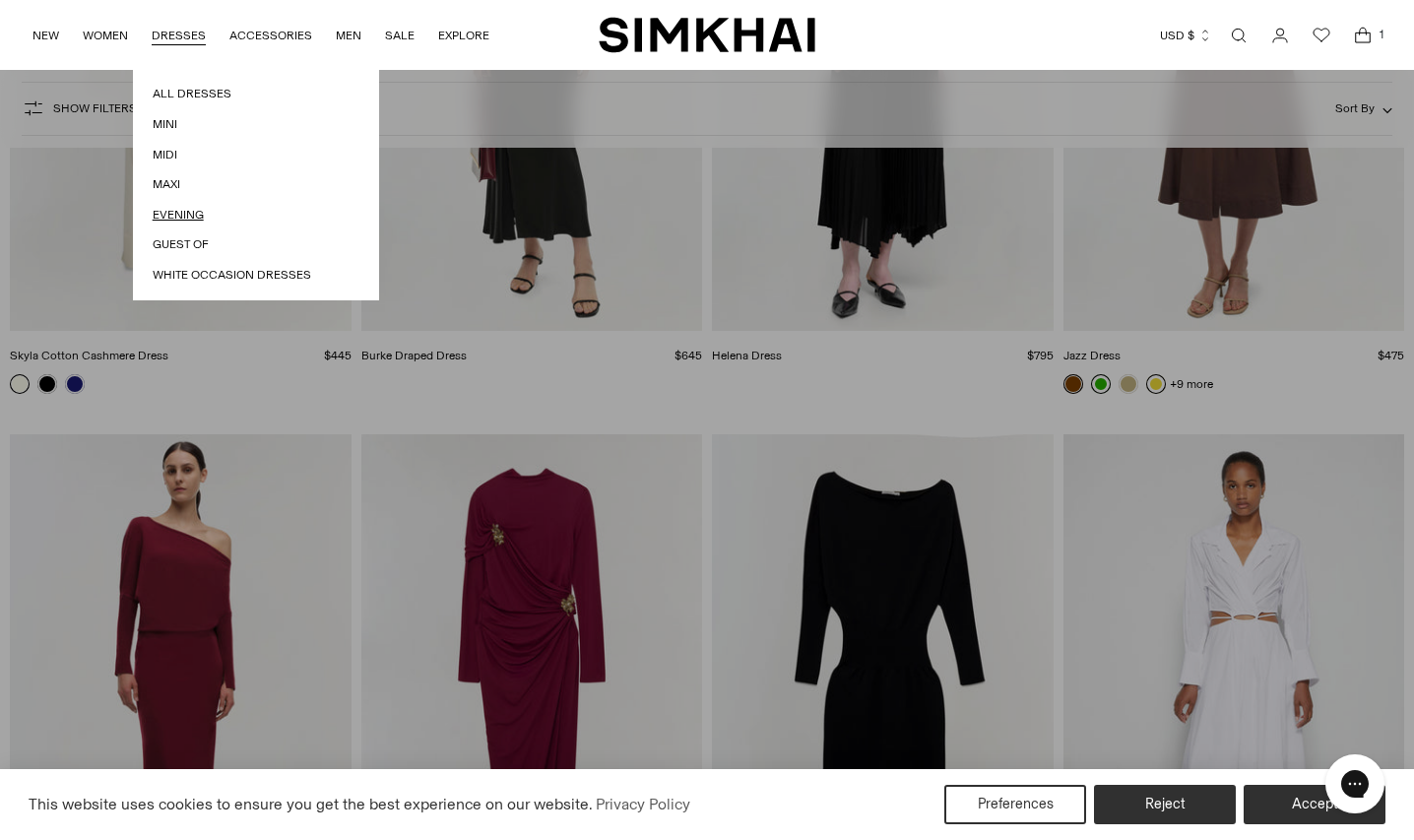 click on "Evening" at bounding box center (256, 215) 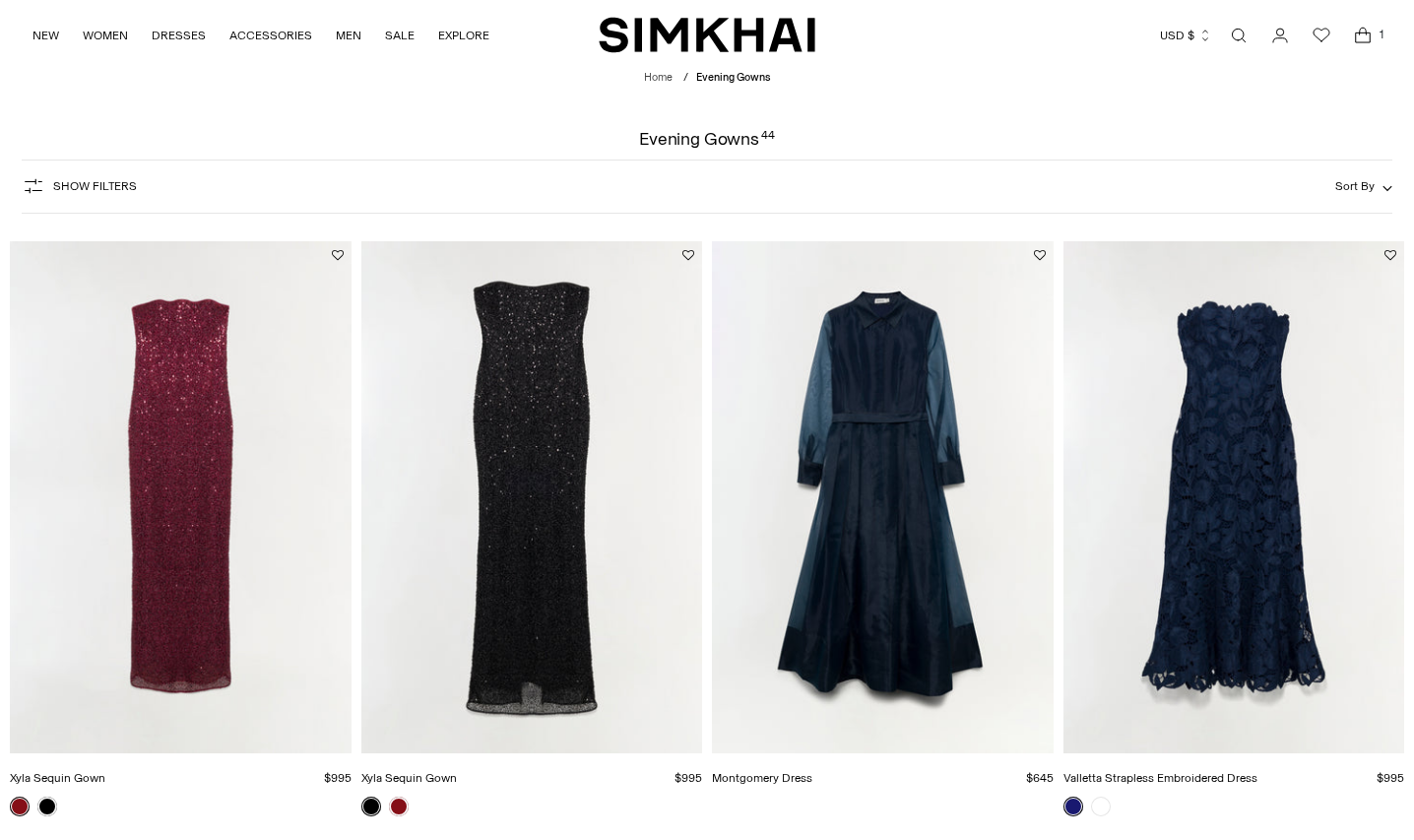 scroll, scrollTop: 0, scrollLeft: 0, axis: both 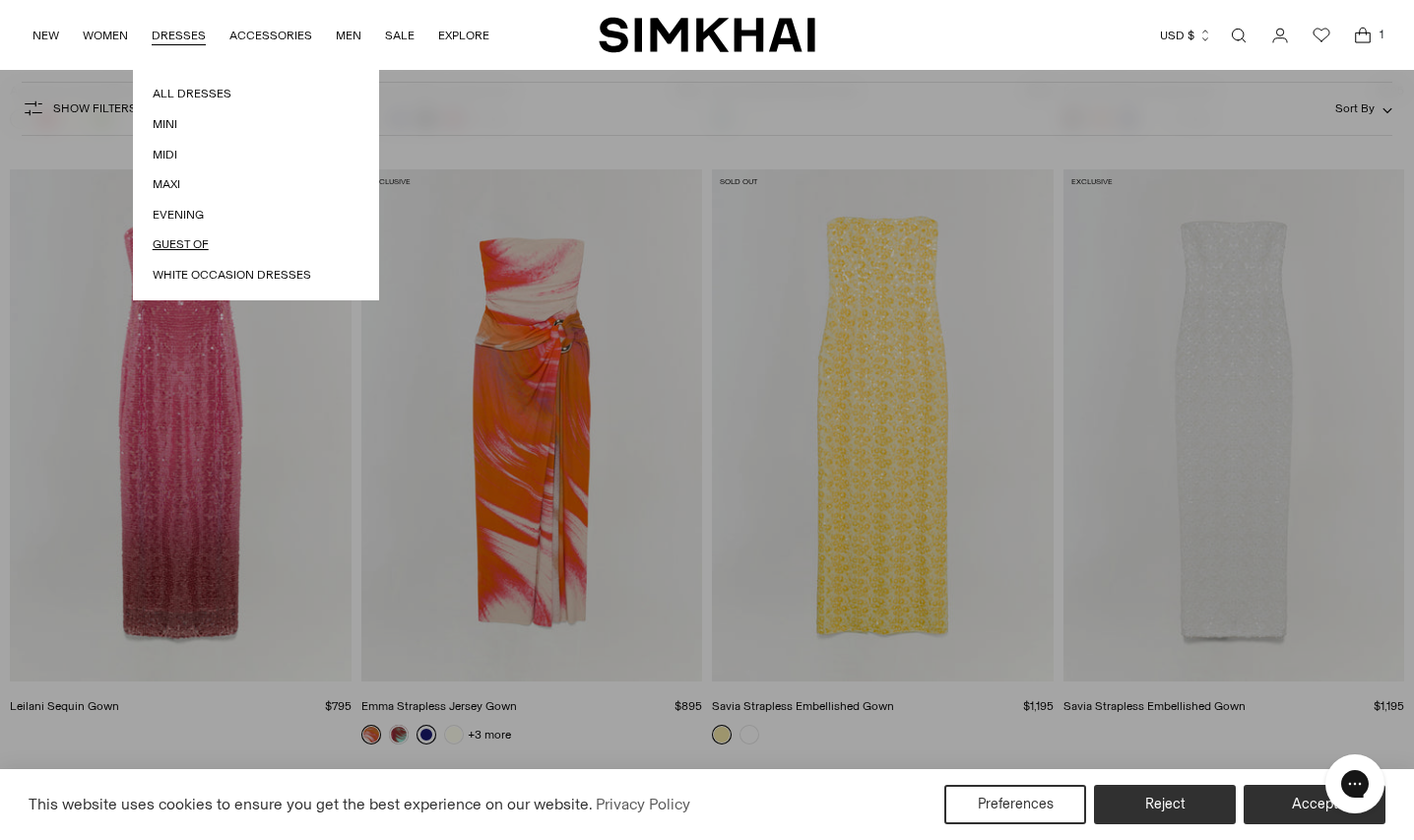 click on "Guest Of" at bounding box center [256, 244] 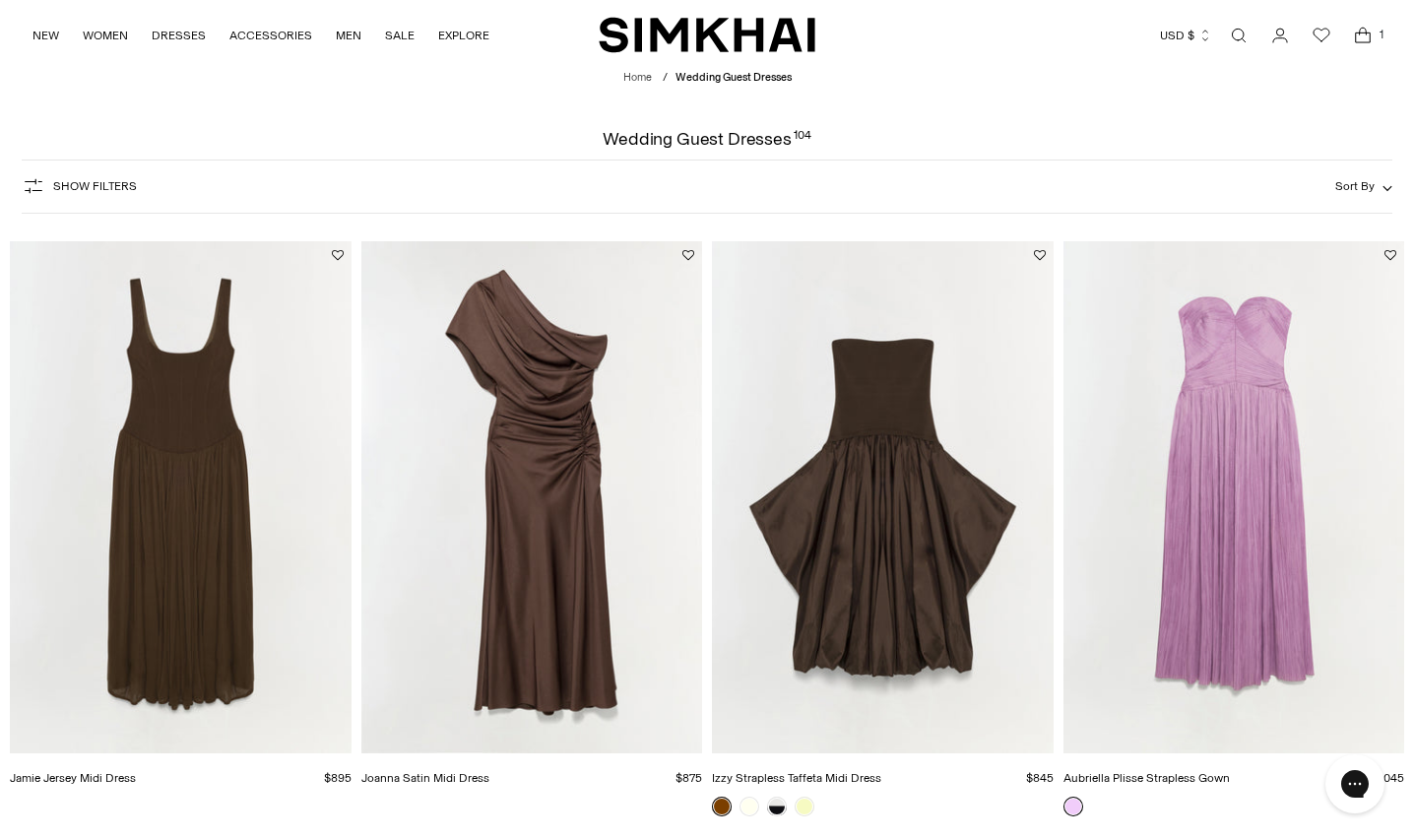 scroll, scrollTop: 0, scrollLeft: 0, axis: both 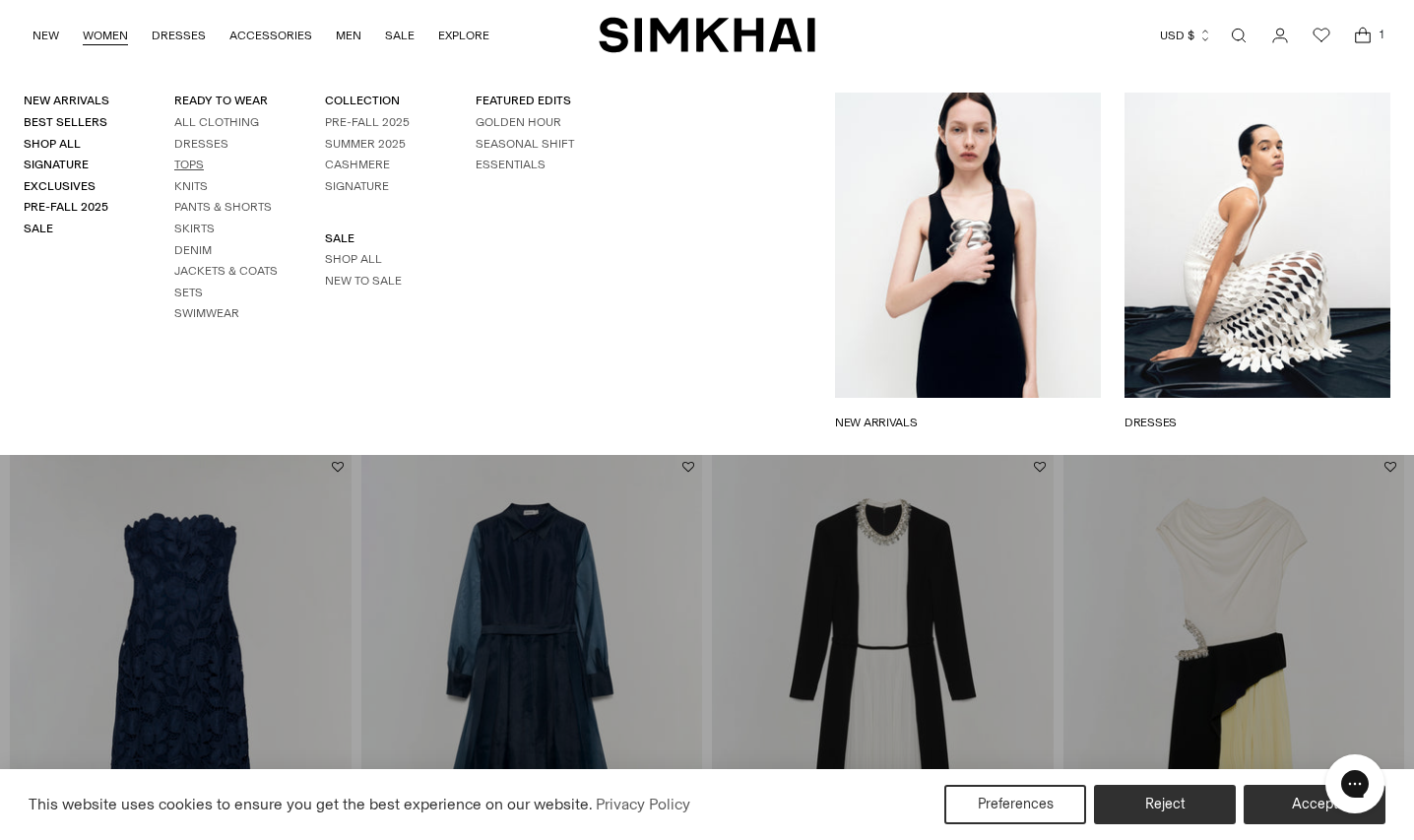 click on "Tops" at bounding box center [189, 164] 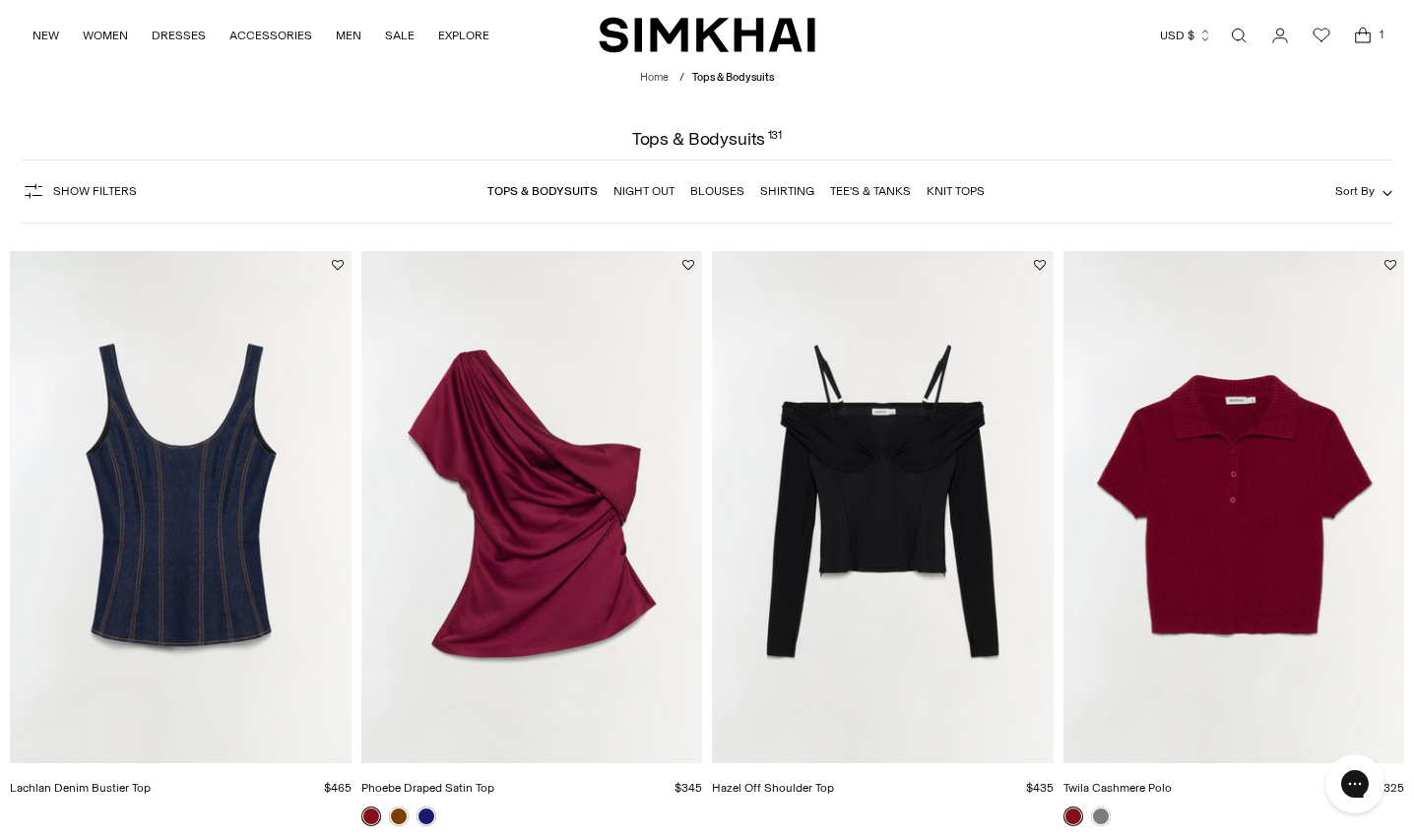 scroll, scrollTop: 0, scrollLeft: 0, axis: both 